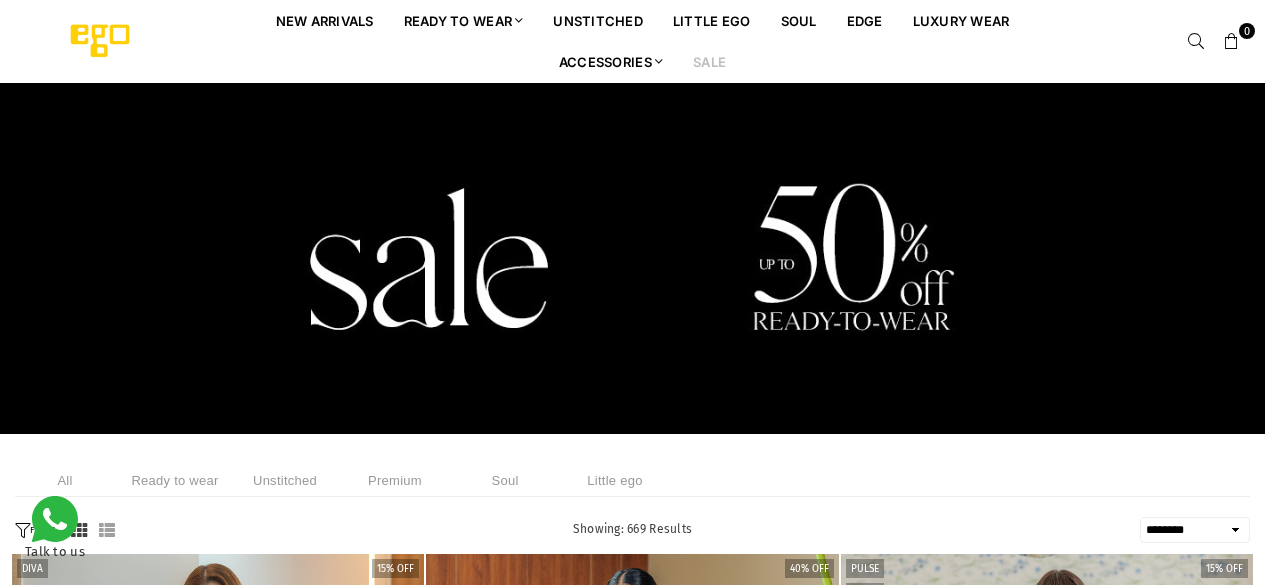 select on "******" 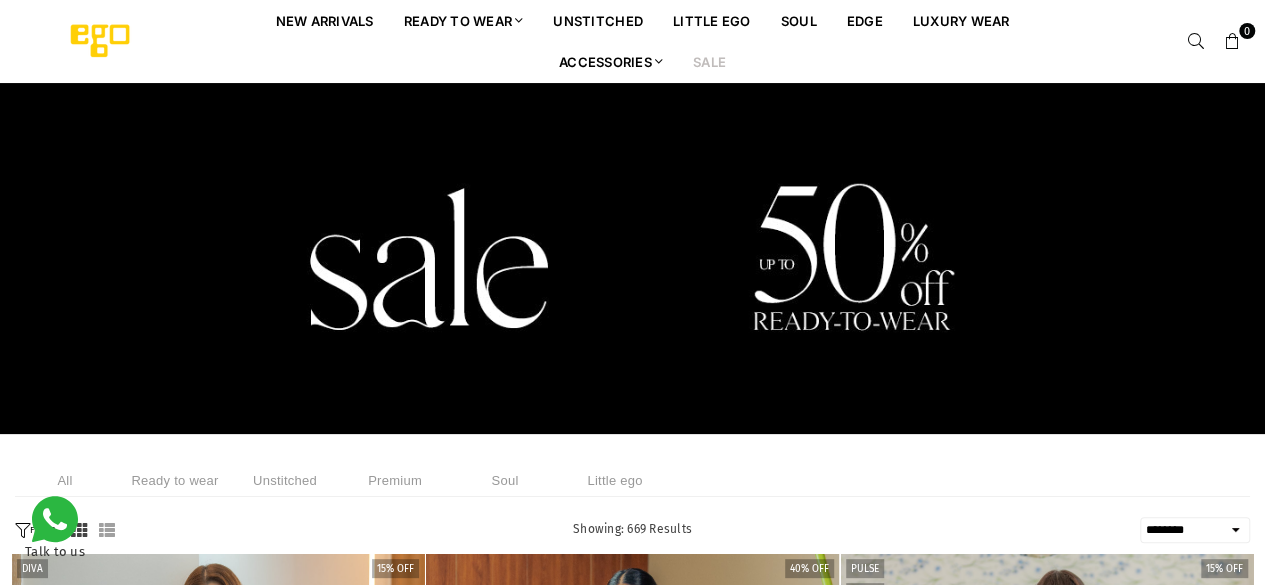 scroll, scrollTop: 0, scrollLeft: 0, axis: both 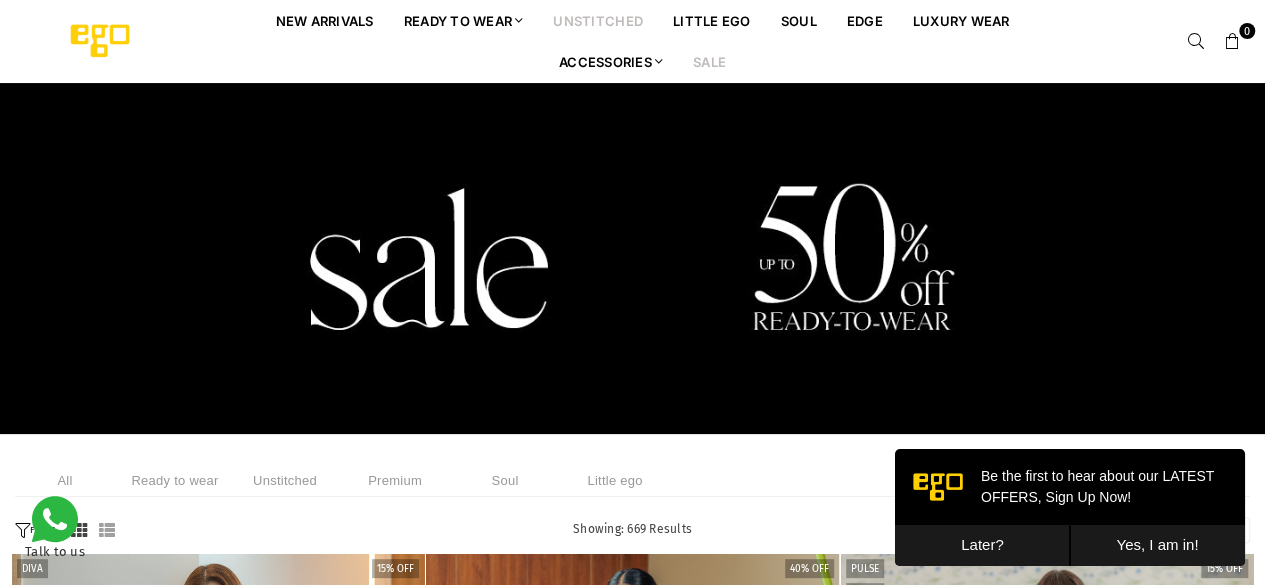 click on "unstitched" at bounding box center [598, 20] 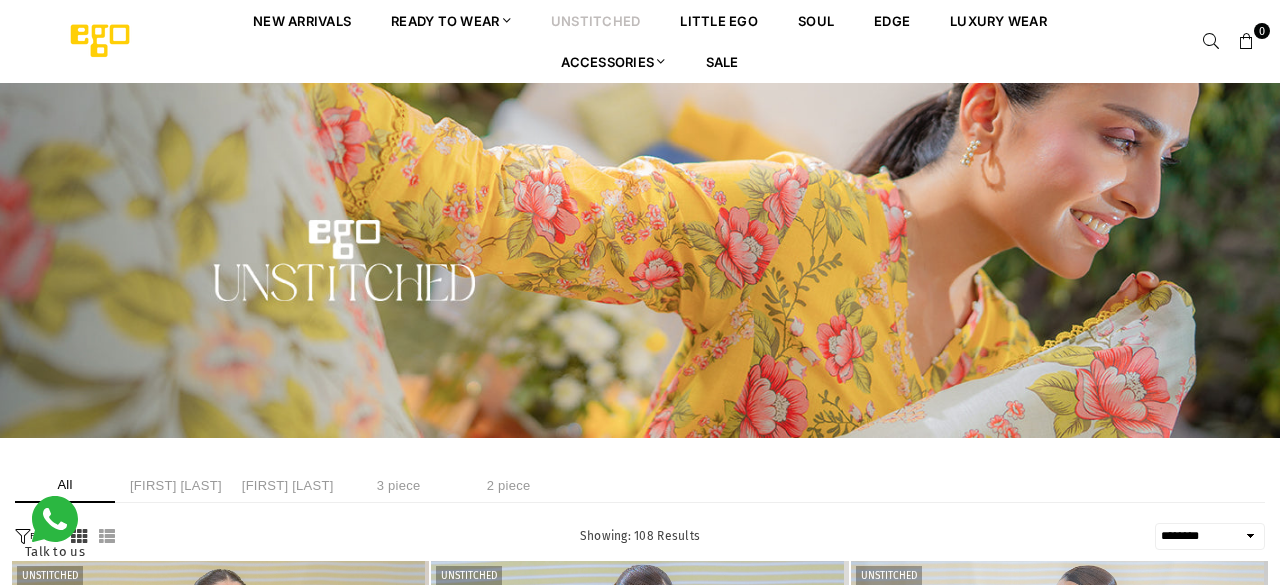 select on "******" 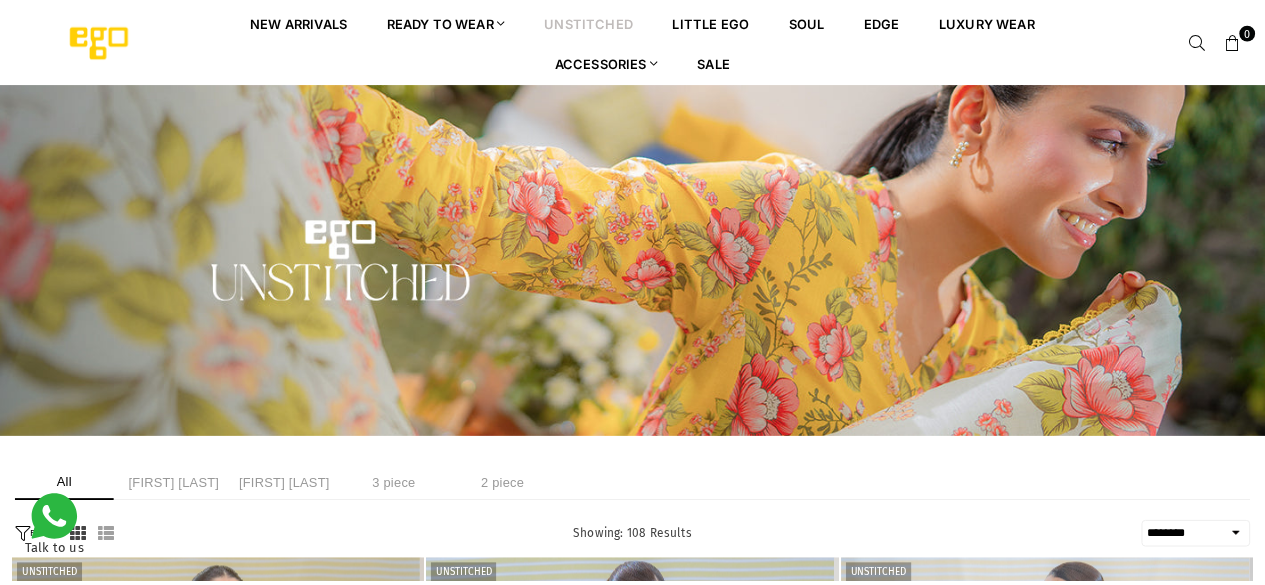scroll, scrollTop: 0, scrollLeft: 0, axis: both 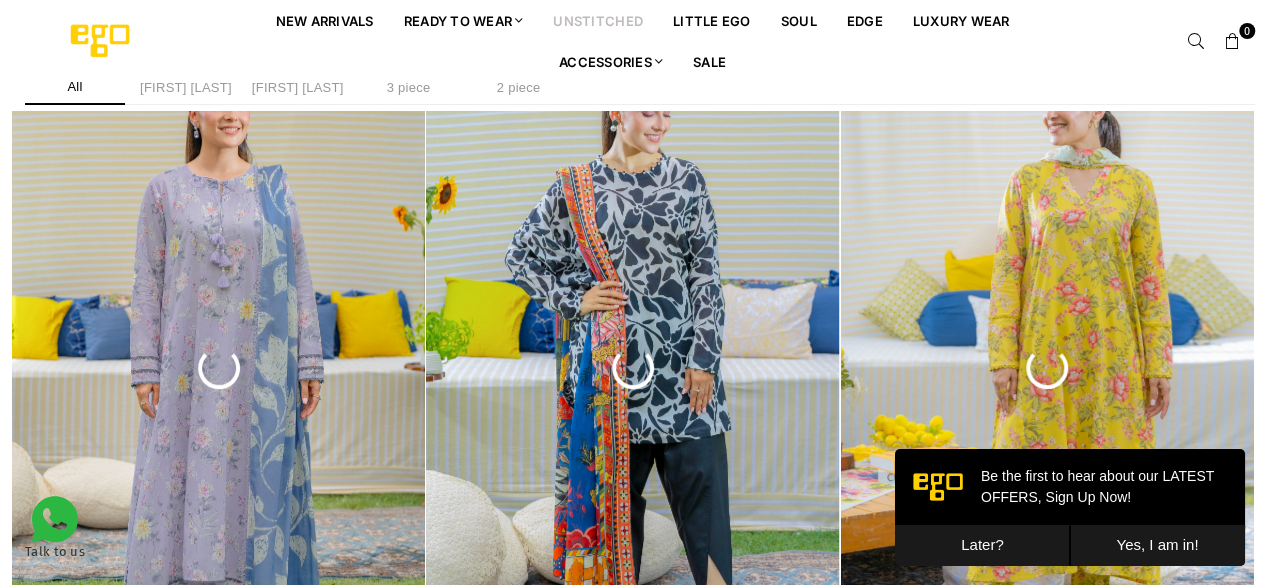 click on "Later?" at bounding box center [982, 545] 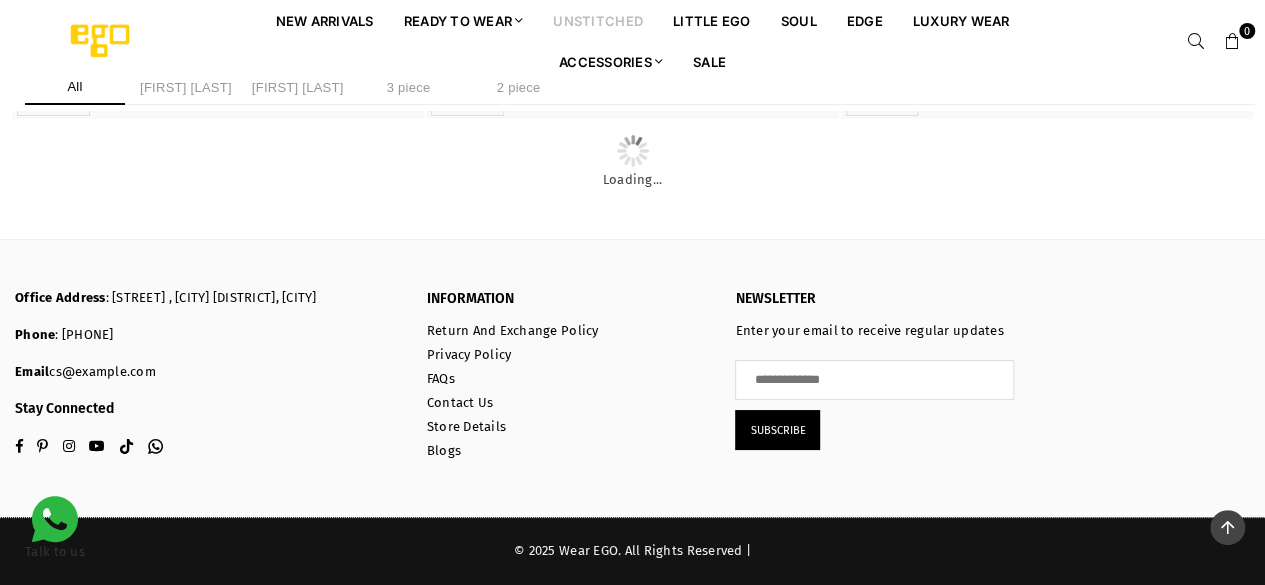scroll, scrollTop: 8580, scrollLeft: 0, axis: vertical 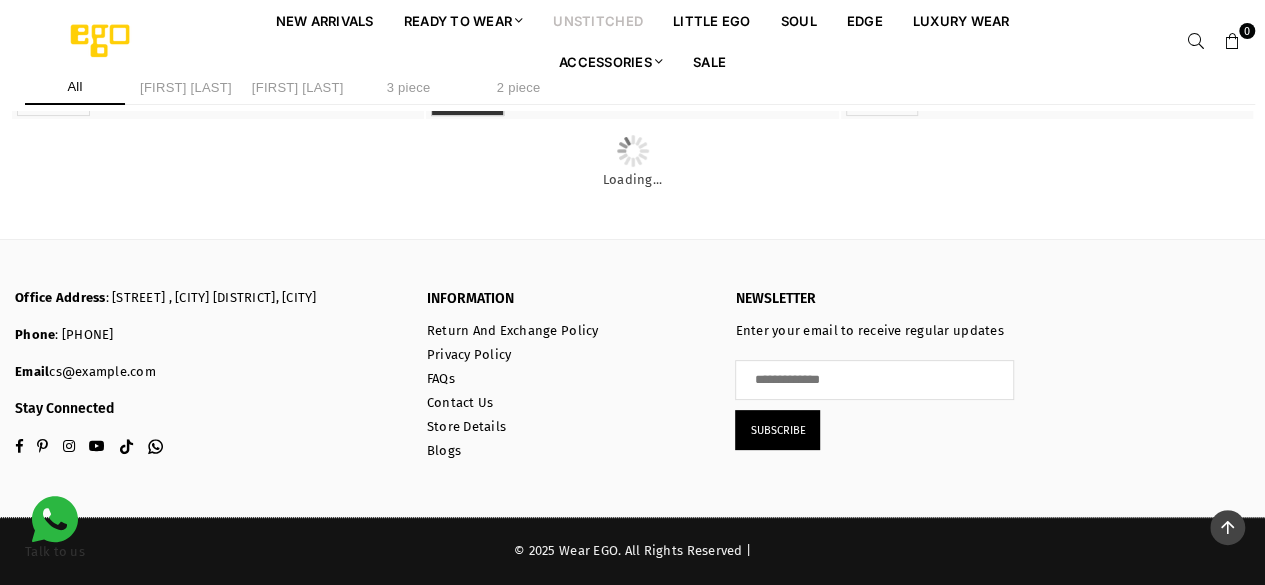 click on "UNSTITCHED" at bounding box center [467, 104] 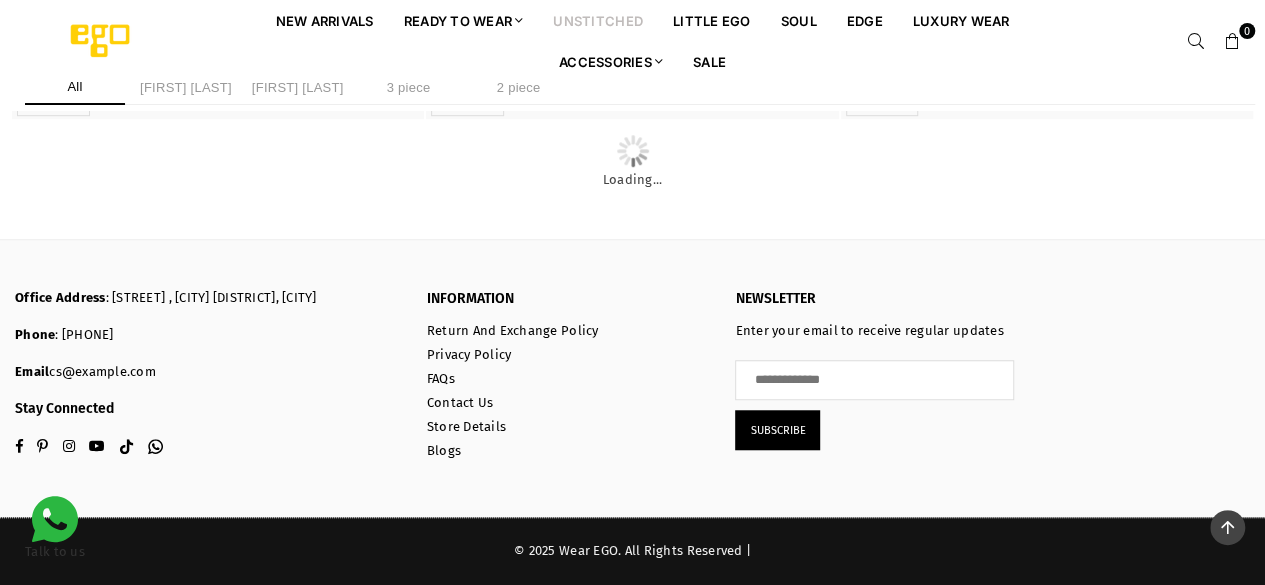scroll, scrollTop: 8551, scrollLeft: 0, axis: vertical 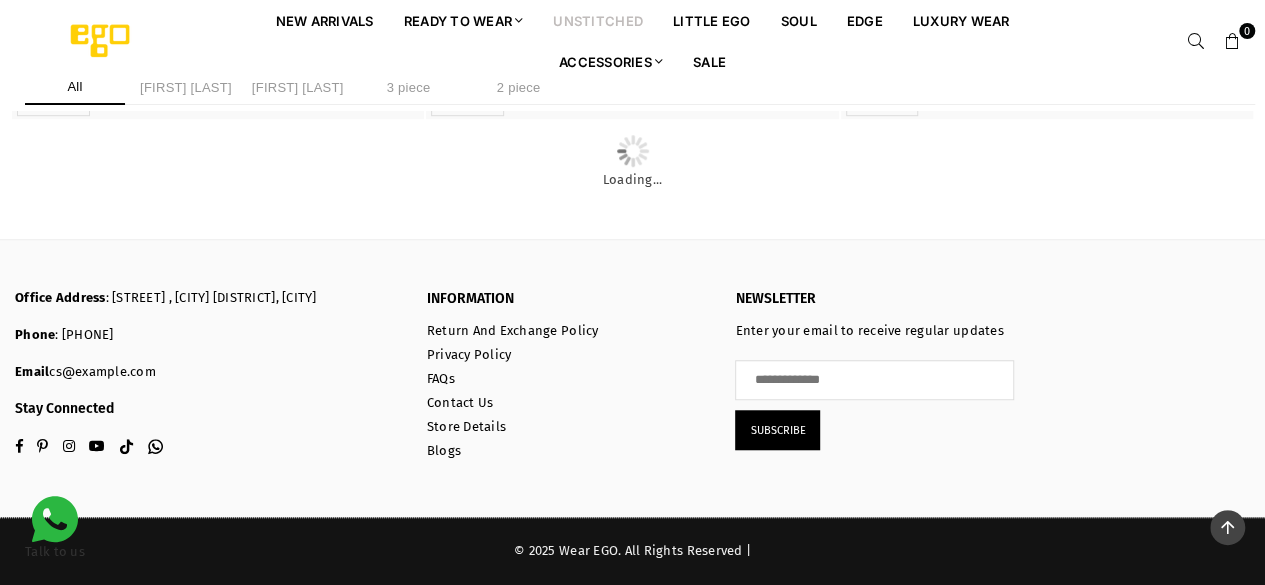 click on "UNSTITCHED" at bounding box center [53, -676] 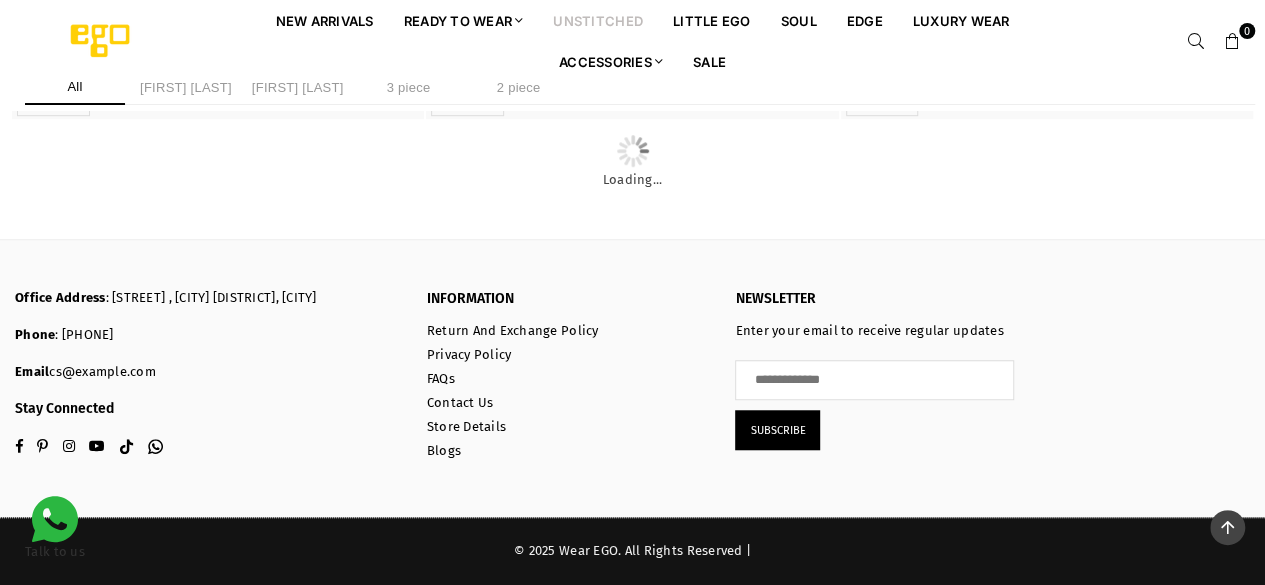 click on "UNSTITCHED" at bounding box center [53, -676] 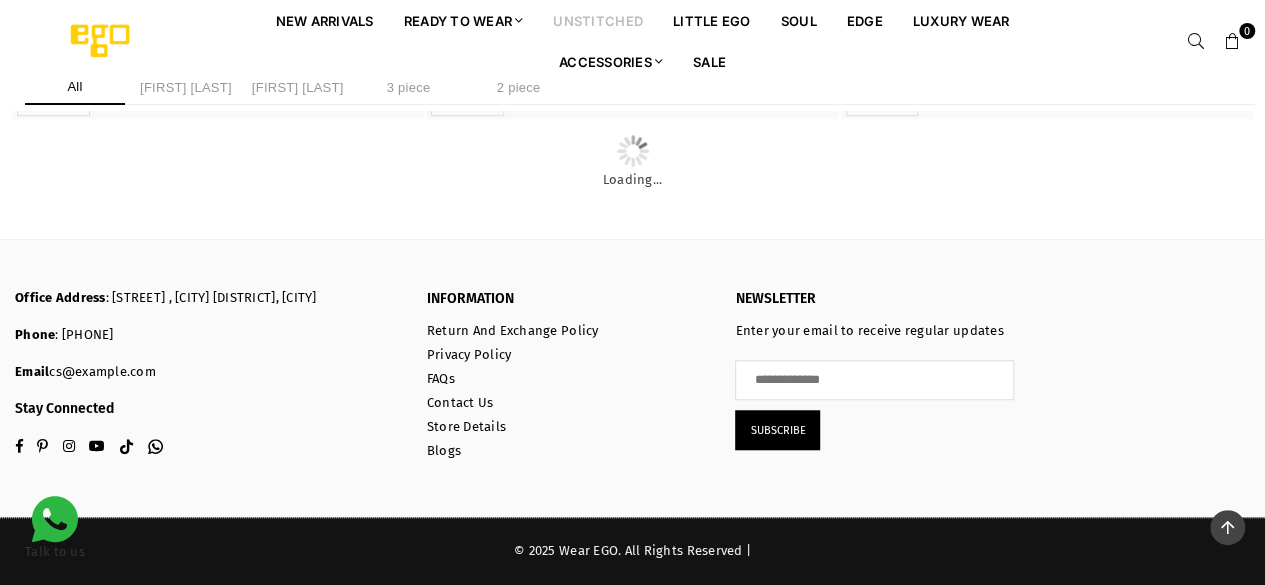 scroll, scrollTop: 8546, scrollLeft: 0, axis: vertical 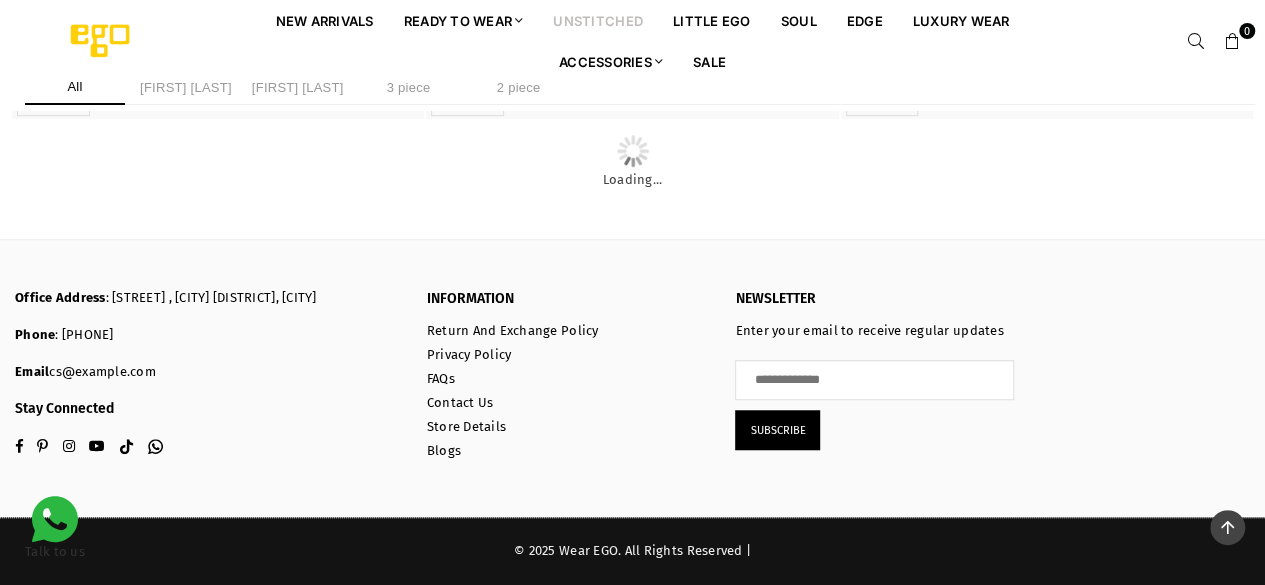 click on "UNSTITCHED" at bounding box center (53, -611) 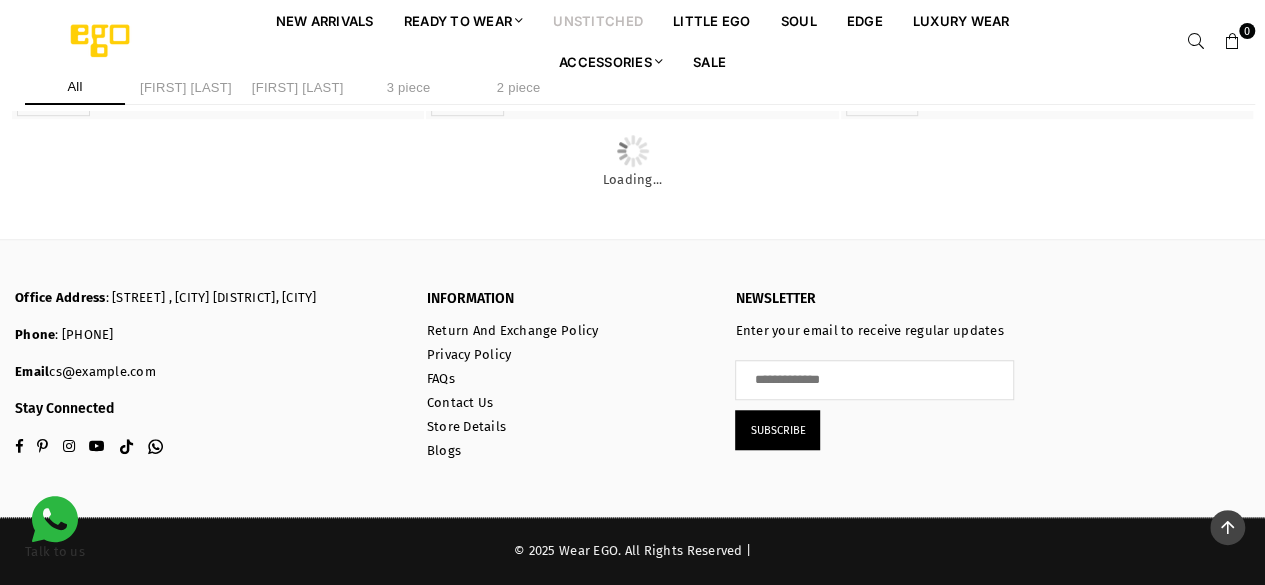 scroll, scrollTop: 8542, scrollLeft: 0, axis: vertical 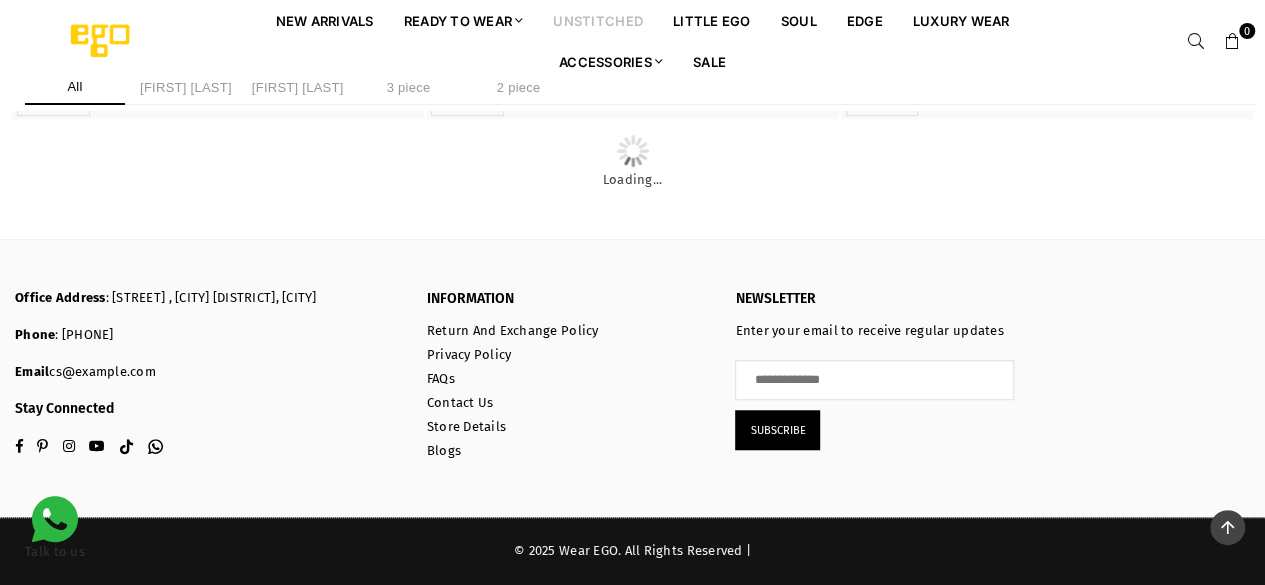 click on "UNSTITCHED" at bounding box center (53, -481) 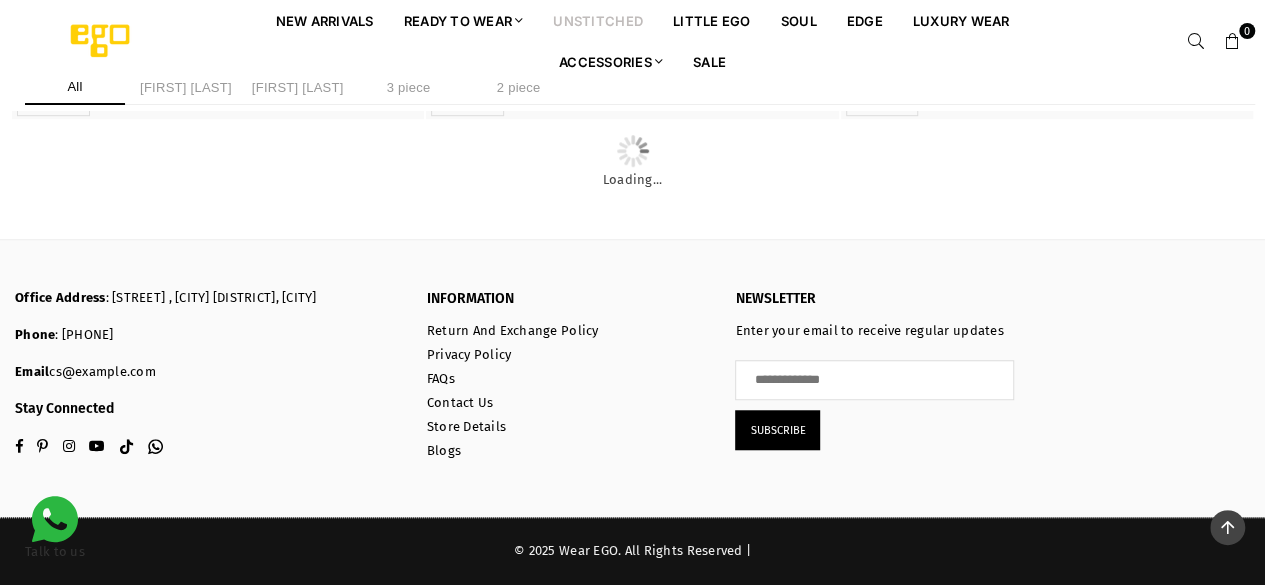 scroll, scrollTop: 8537, scrollLeft: 0, axis: vertical 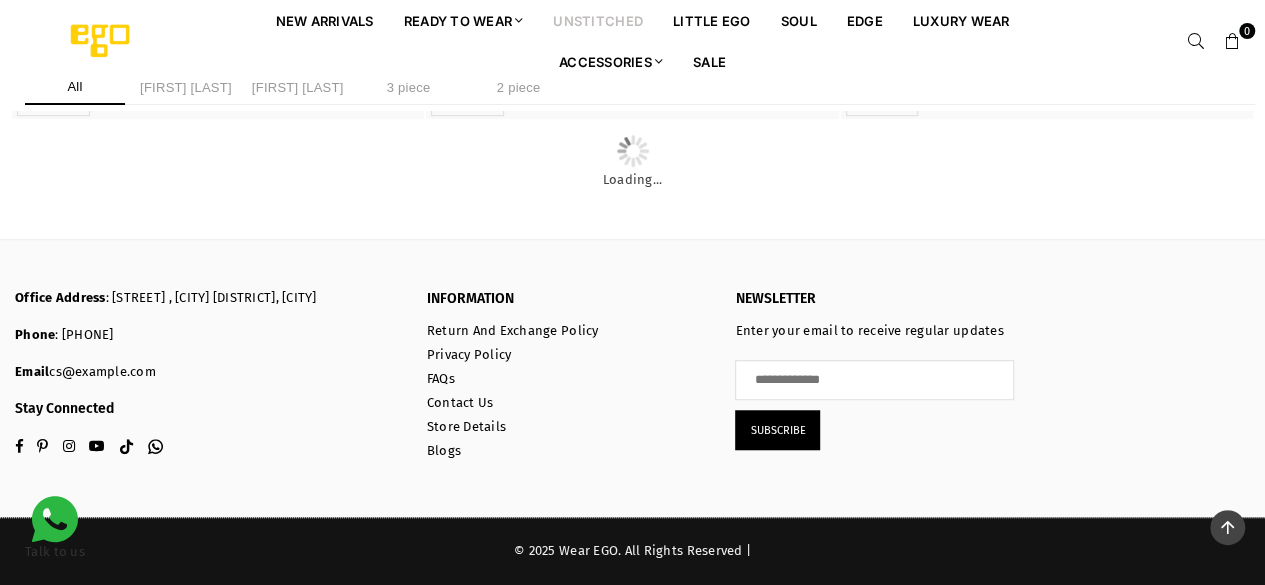 click on "UNSTITCHED" at bounding box center (53, -416) 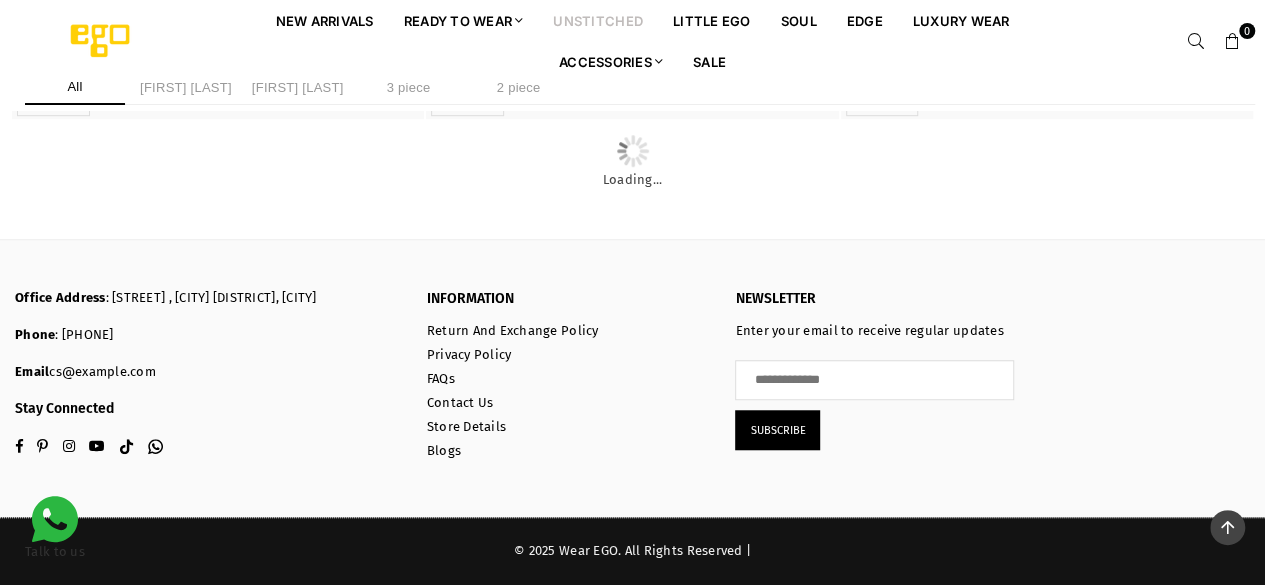 scroll, scrollTop: 8532, scrollLeft: 0, axis: vertical 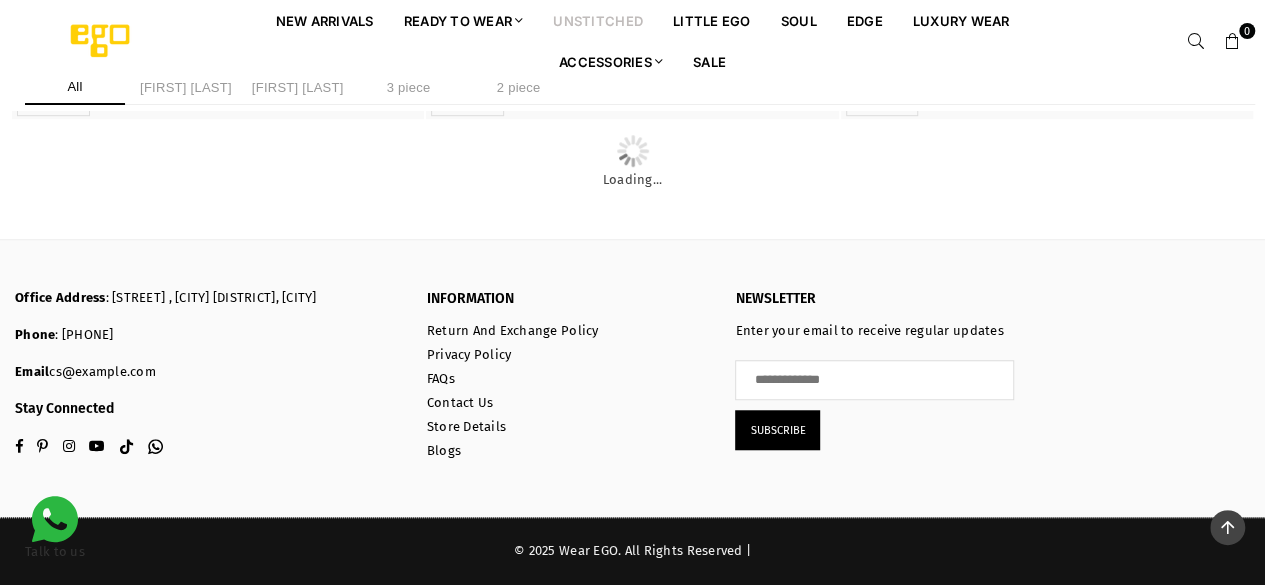 click on "UNSTITCHED" at bounding box center [467, -546] 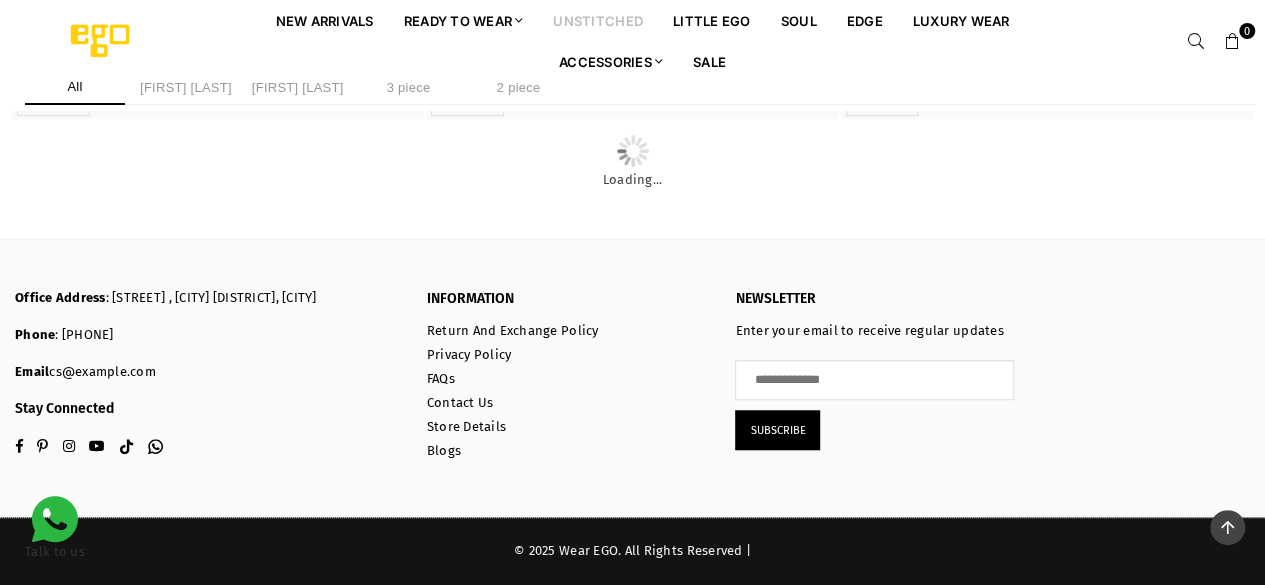scroll, scrollTop: 8528, scrollLeft: 0, axis: vertical 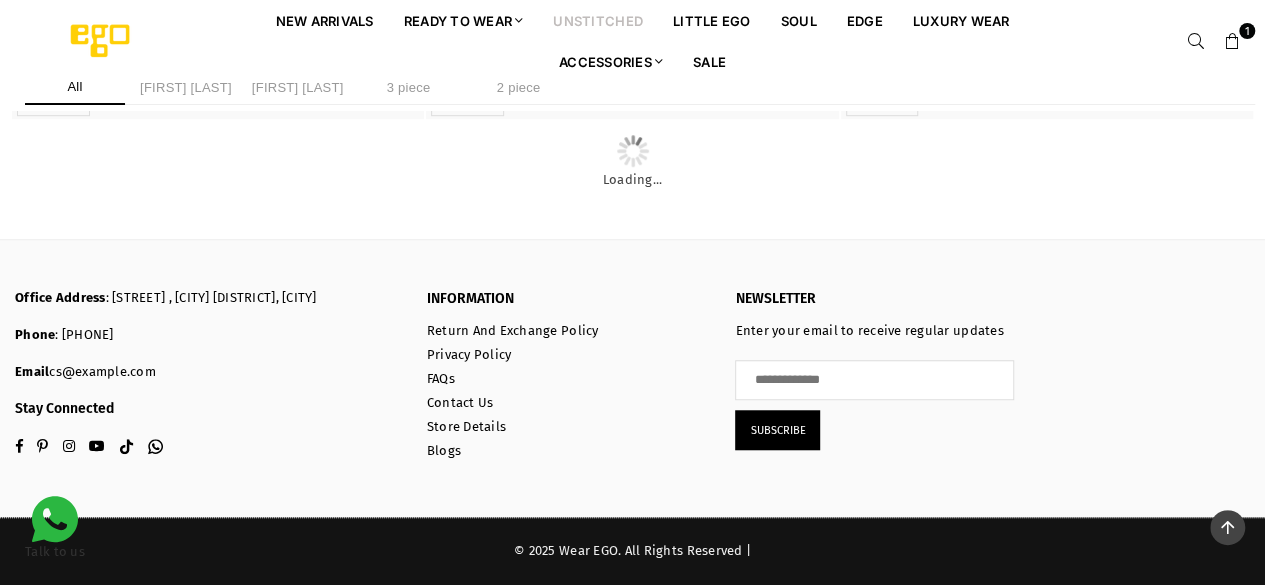 click on "UNSTITCHED" at bounding box center [467, -416] 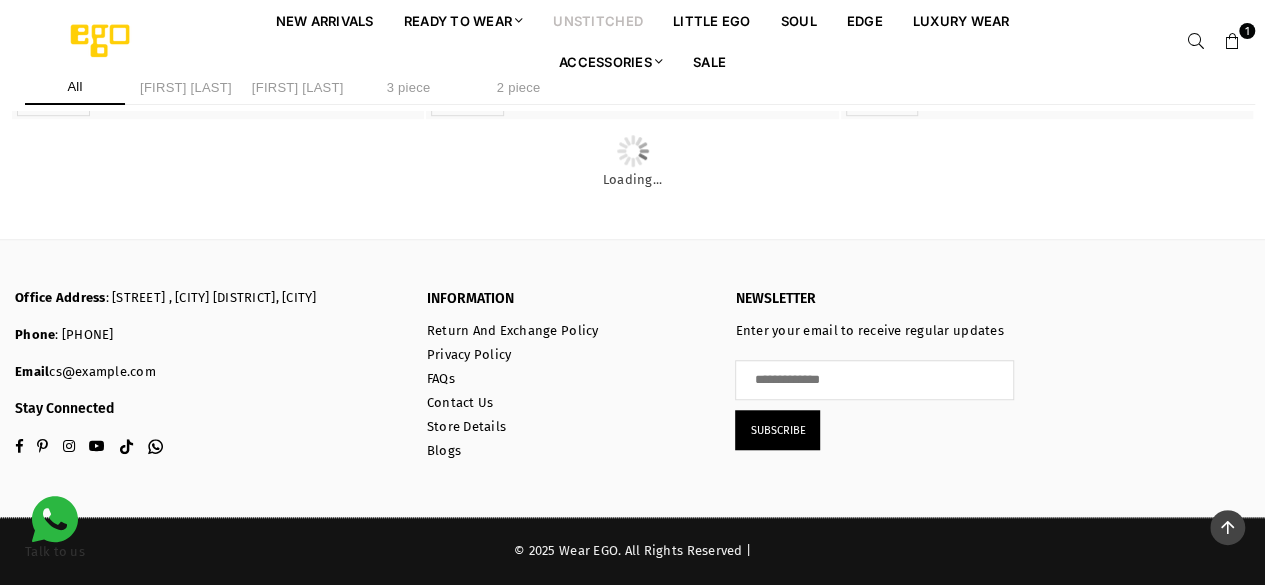 scroll, scrollTop: 8523, scrollLeft: 0, axis: vertical 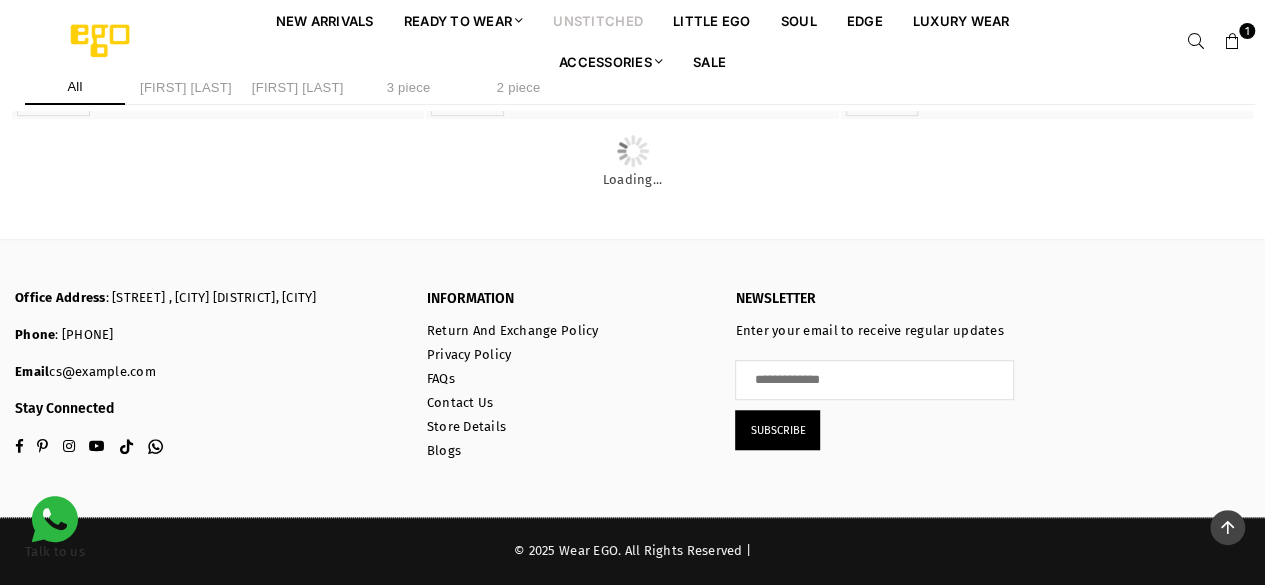 click on "UNSTITCHED" at bounding box center [882, -611] 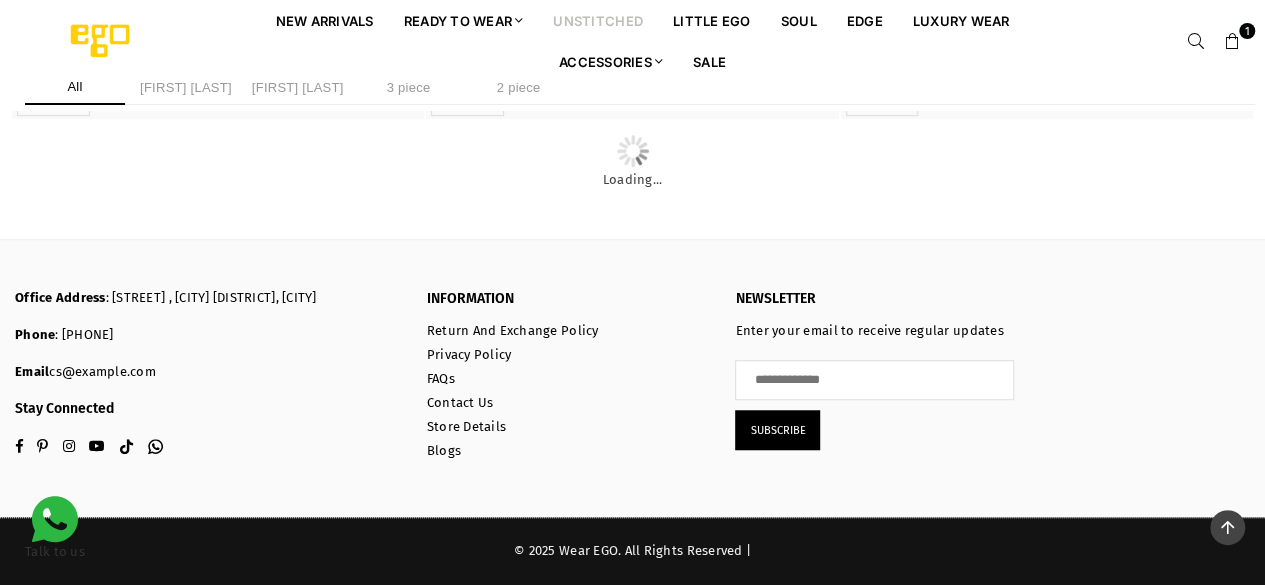 scroll, scrollTop: 8518, scrollLeft: 0, axis: vertical 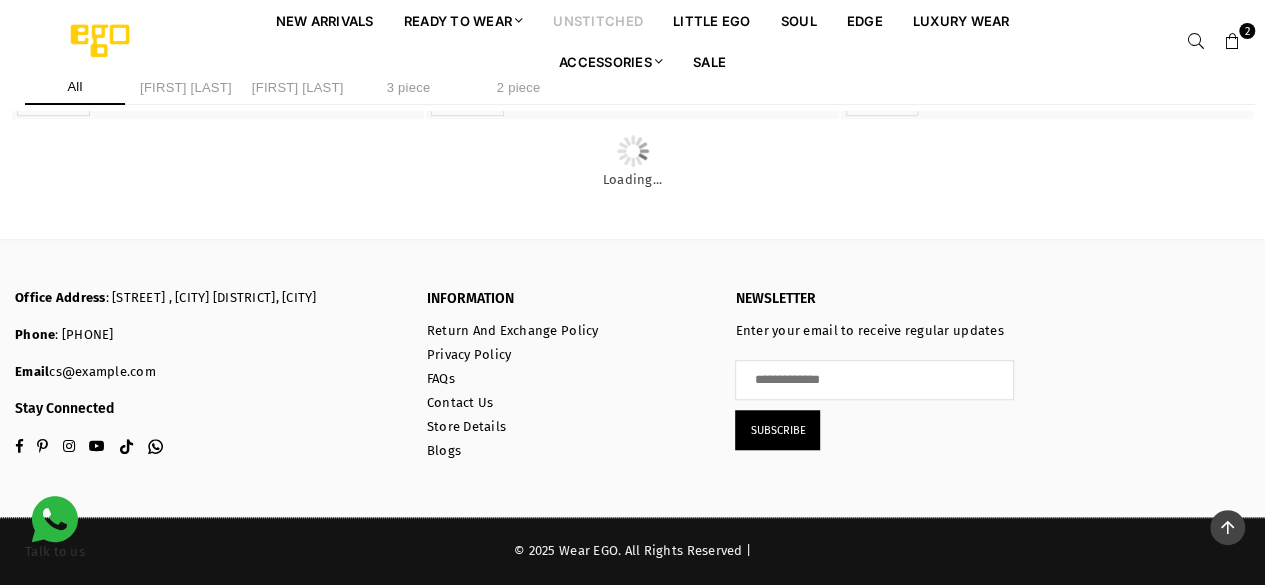 click on "UNSTITCHED" at bounding box center (882, -546) 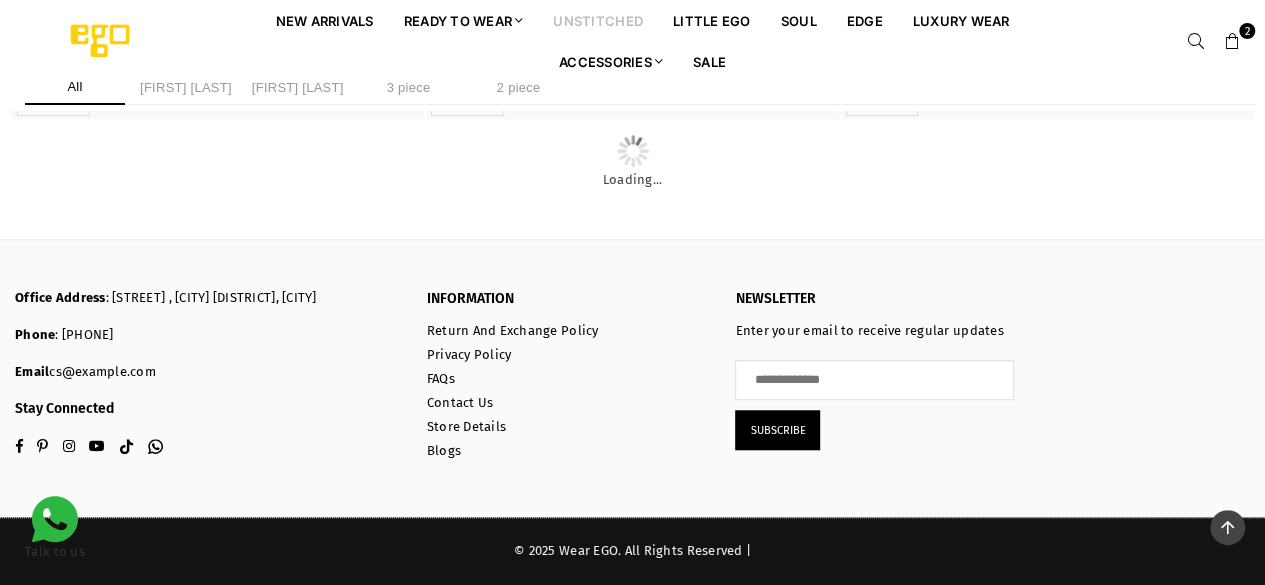 scroll, scrollTop: 8514, scrollLeft: 0, axis: vertical 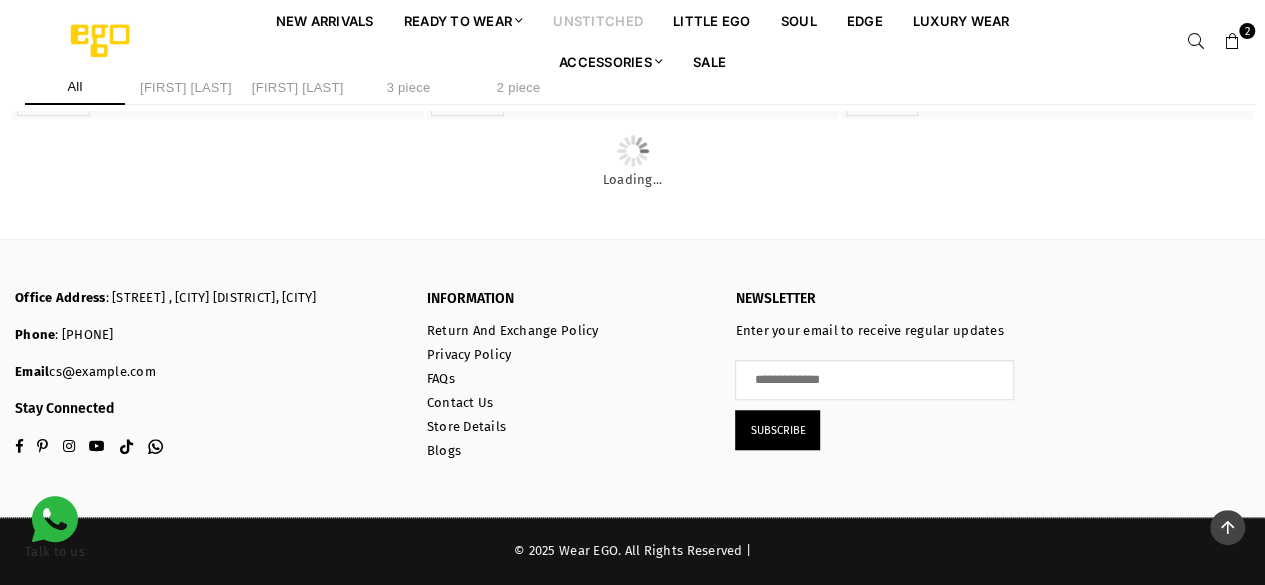 click on "UNSTITCHED" at bounding box center (882, -416) 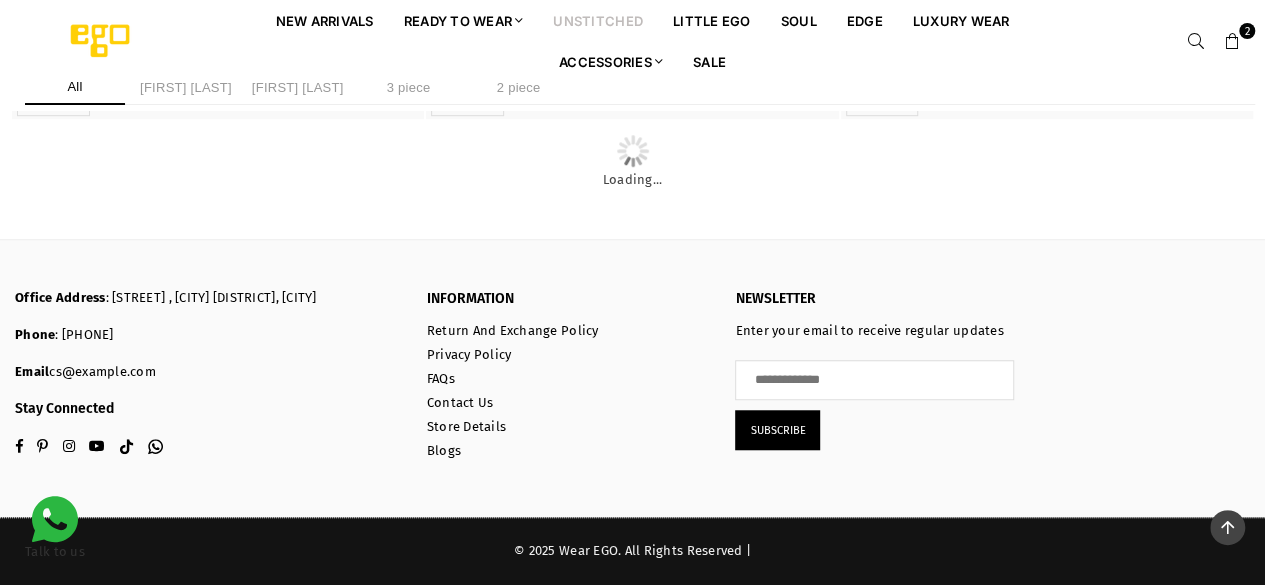 click on "UNSTITCHED" at bounding box center (882, -416) 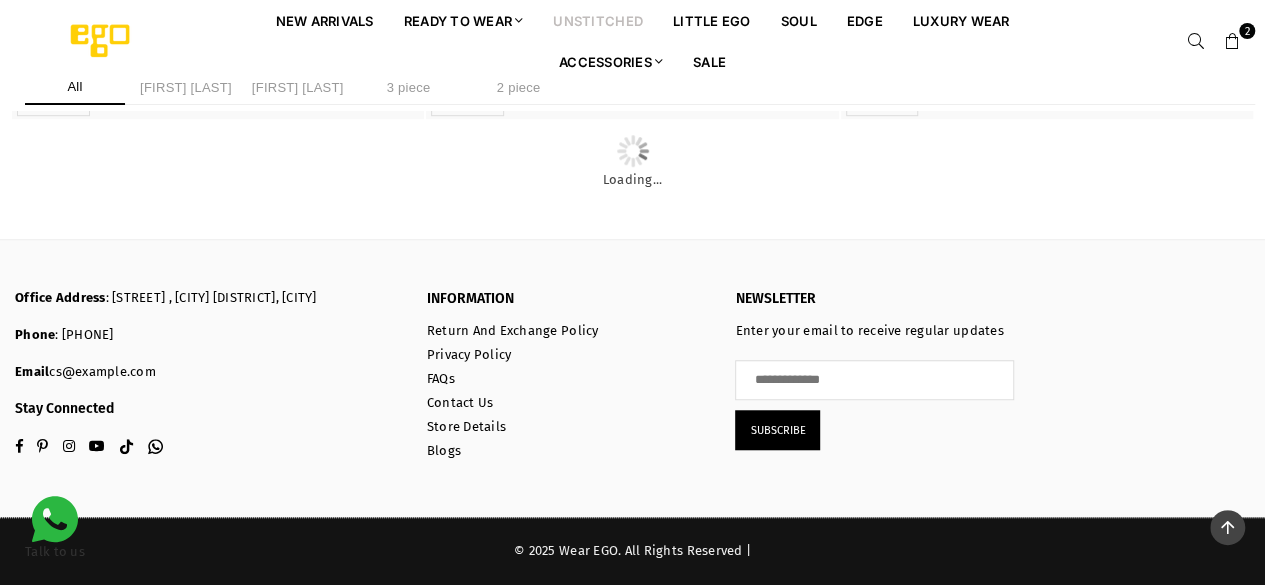 scroll, scrollTop: 8509, scrollLeft: 0, axis: vertical 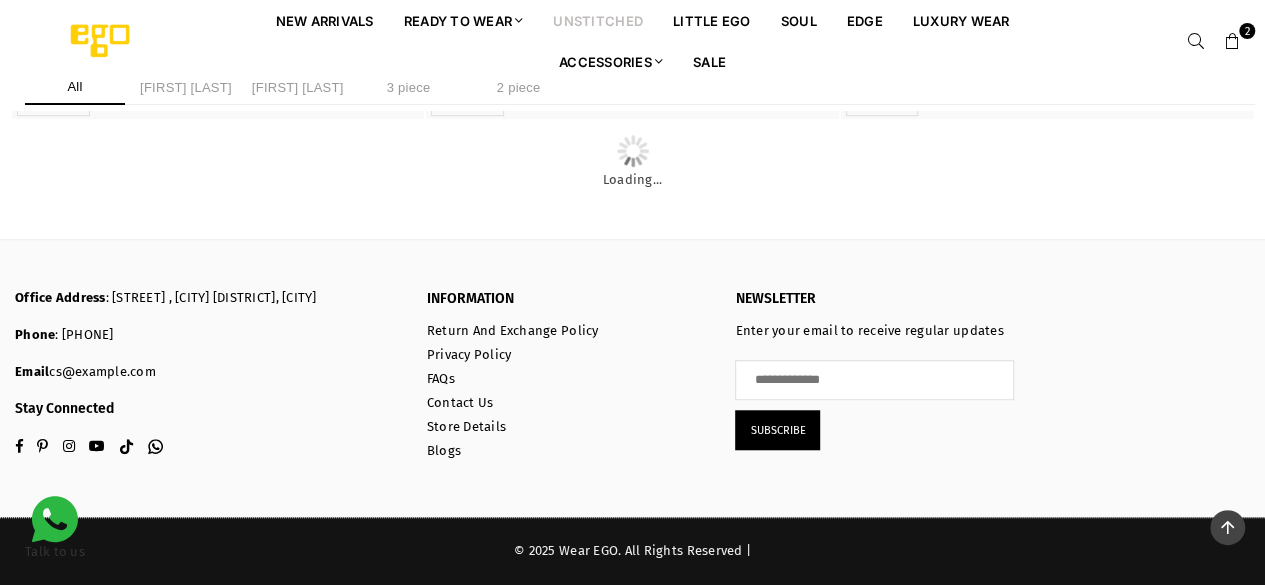 click on "**********" at bounding box center [632, -1898] 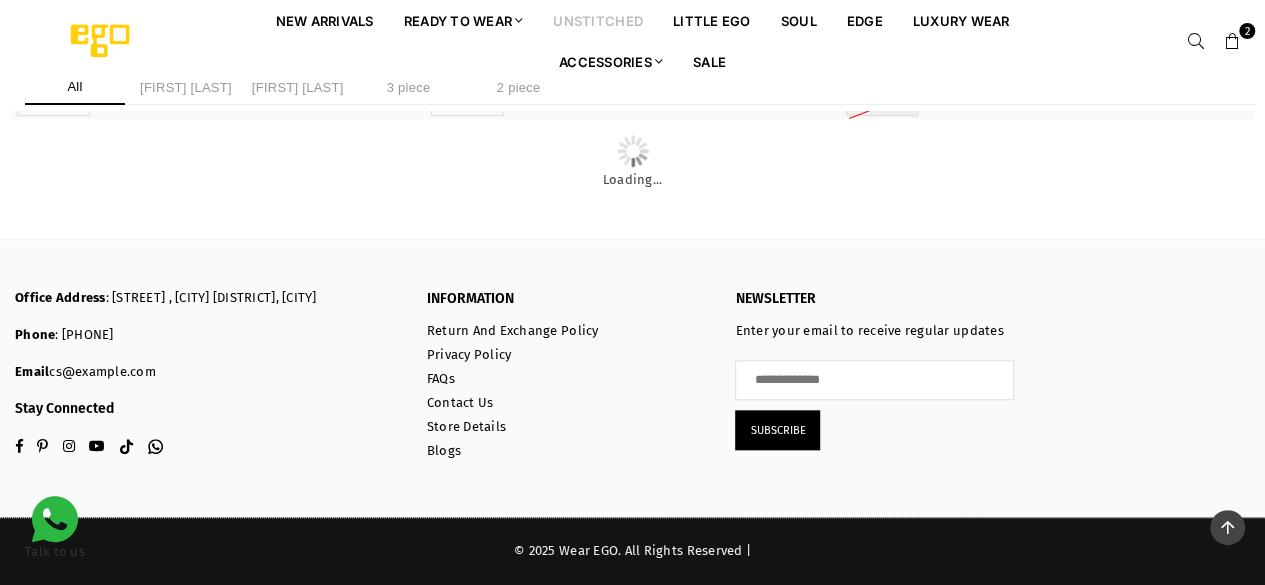 scroll, scrollTop: 15229, scrollLeft: 0, axis: vertical 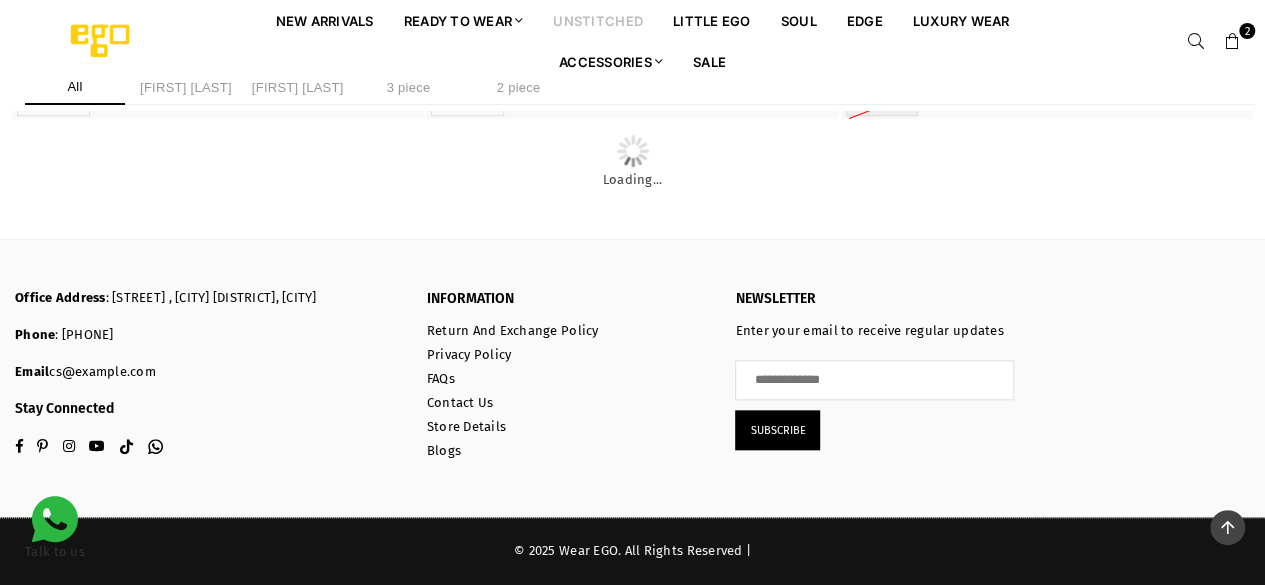 click at bounding box center (1047, -74) 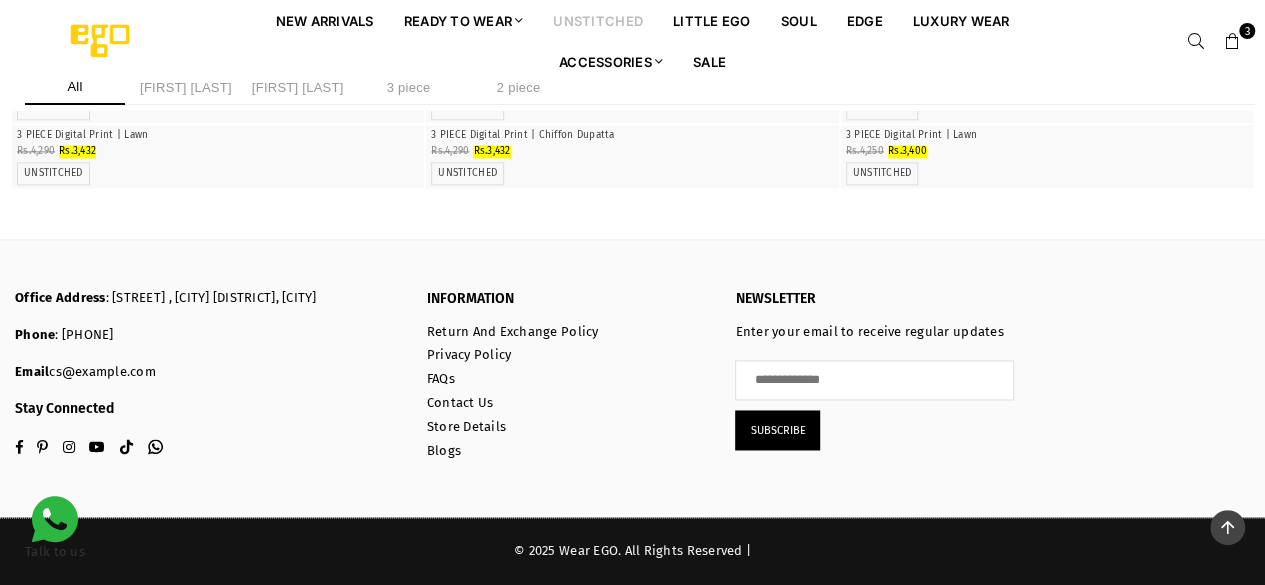 scroll, scrollTop: 21733, scrollLeft: 0, axis: vertical 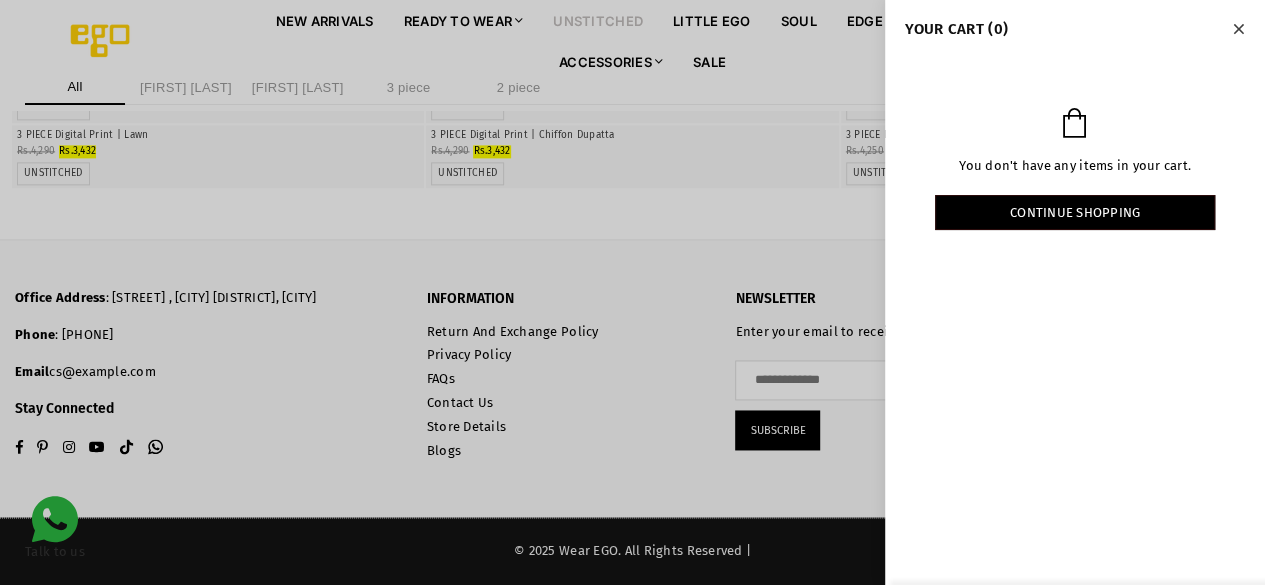 click at bounding box center (632, 292) 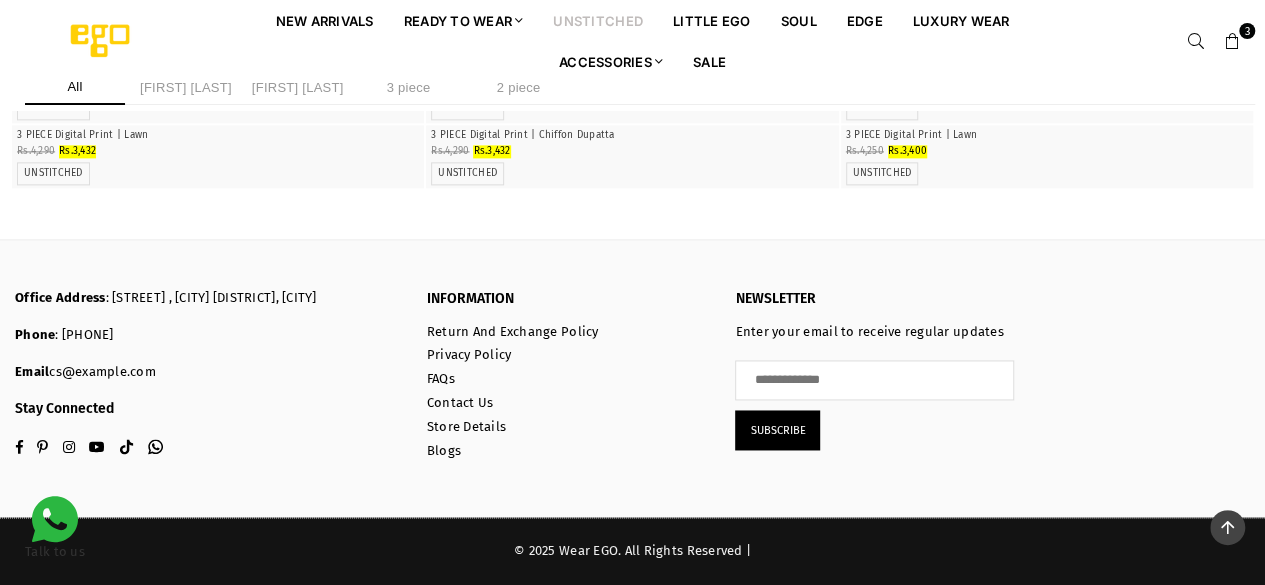 click at bounding box center (1232, 42) 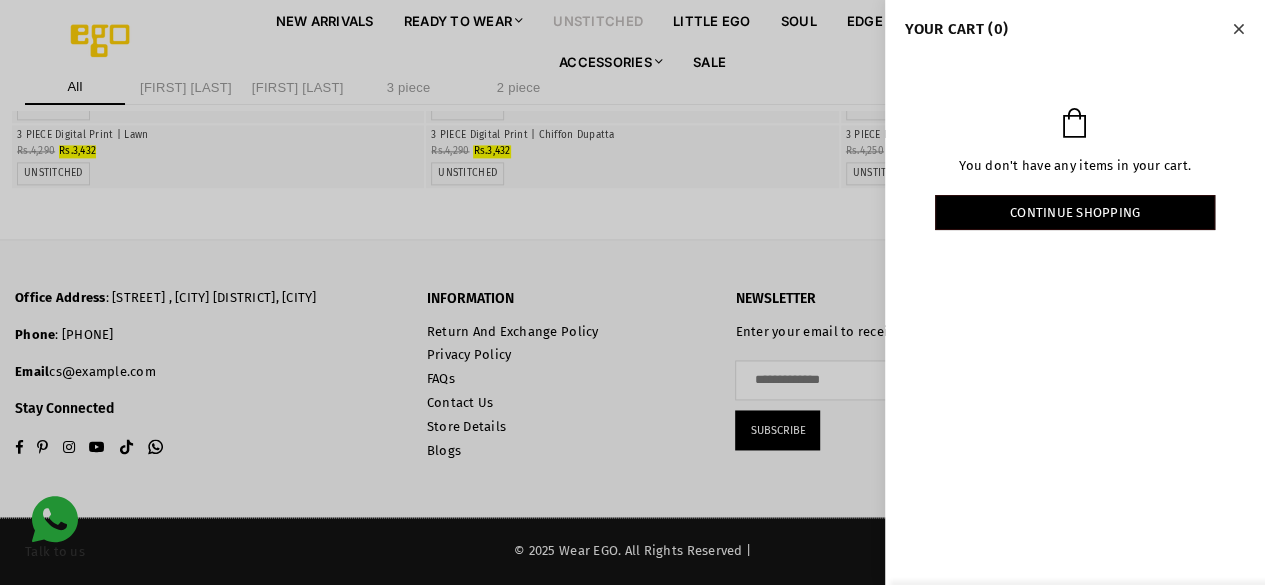 click on "YOUR CART (0)   You don't have any items in your cart. Continue shopping   Loading...   SUBTOTAL   Rs.0 PKR Tax included.  Shipping  calculated at checkout. Proceed to Checkout View Cart" at bounding box center [1075, 150] 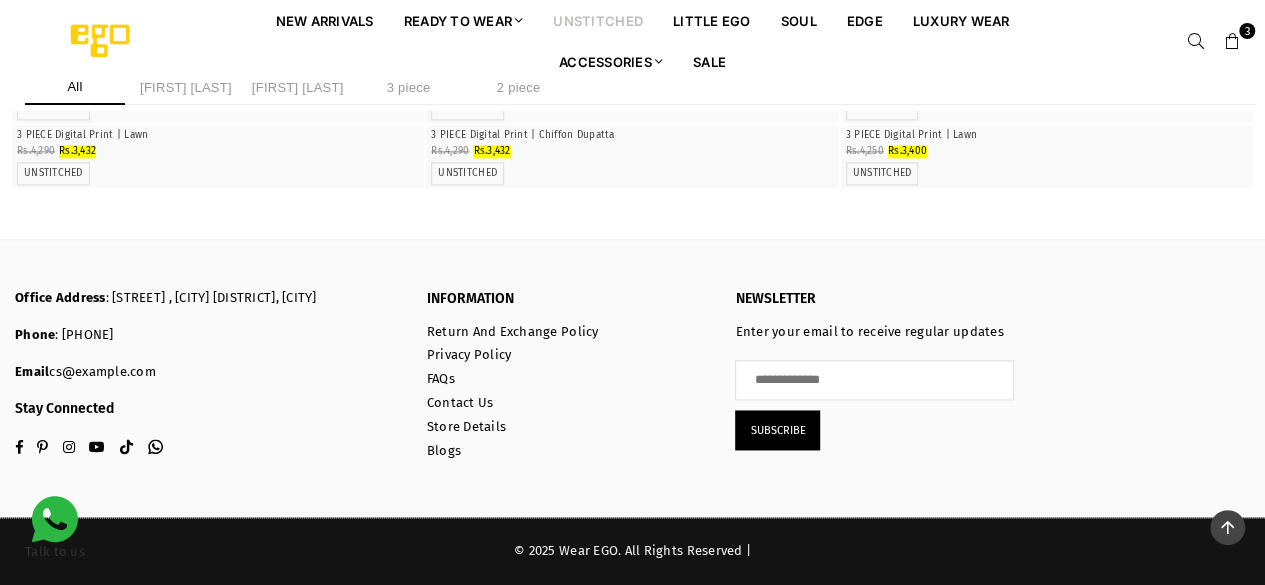 click at bounding box center [1047, 125] 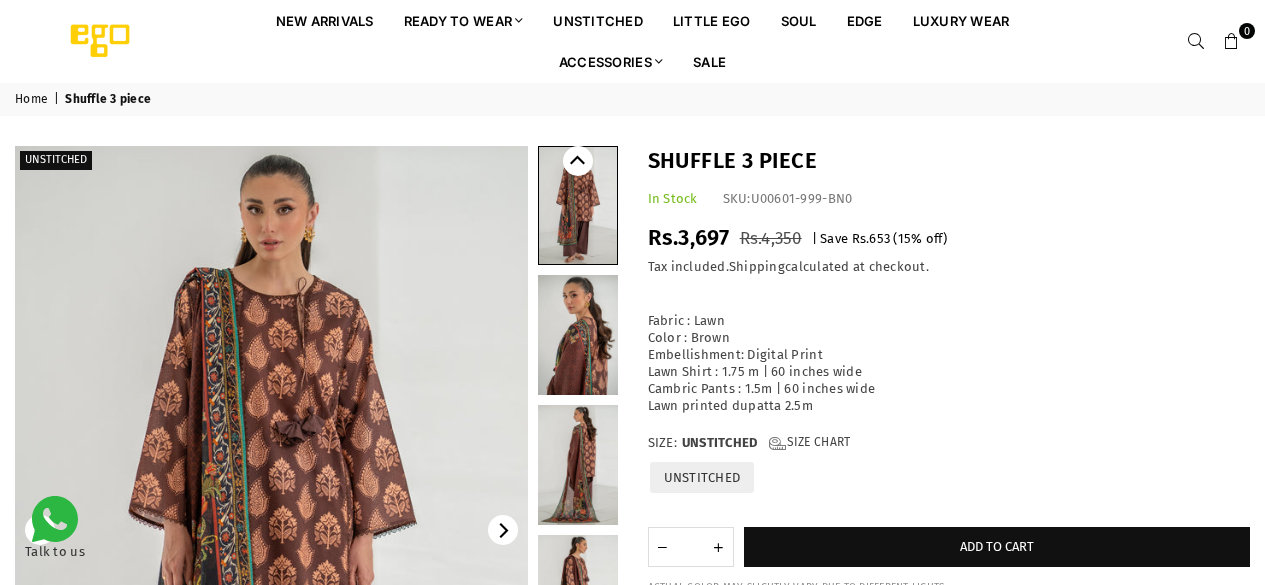 scroll, scrollTop: 0, scrollLeft: 0, axis: both 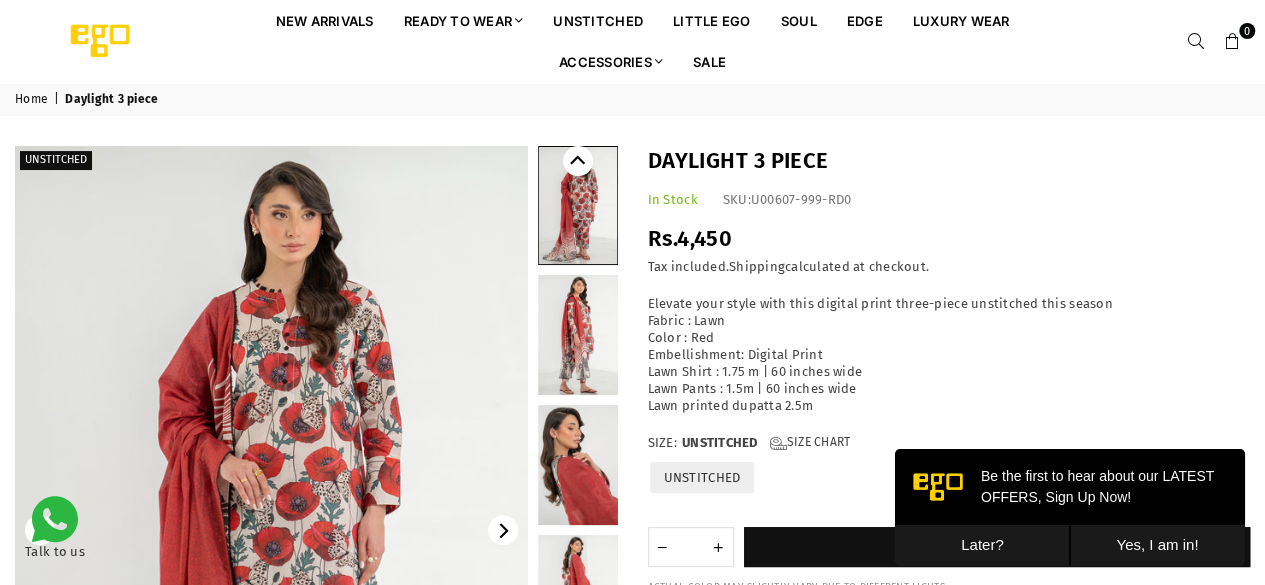 click on "Later?" at bounding box center (982, 545) 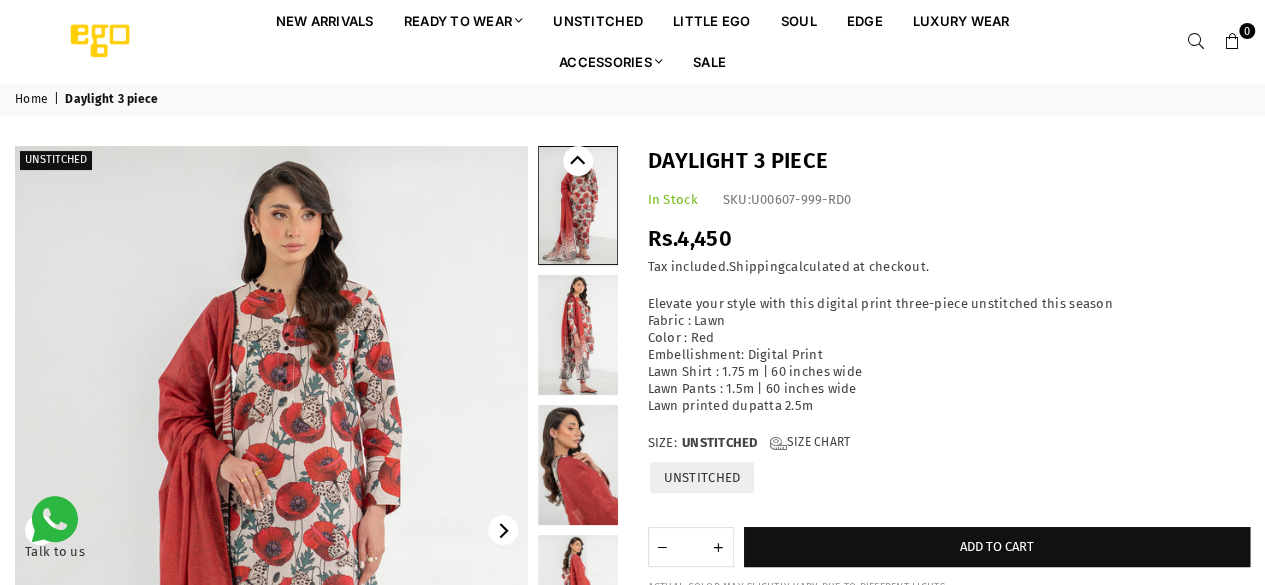scroll, scrollTop: 124, scrollLeft: 0, axis: vertical 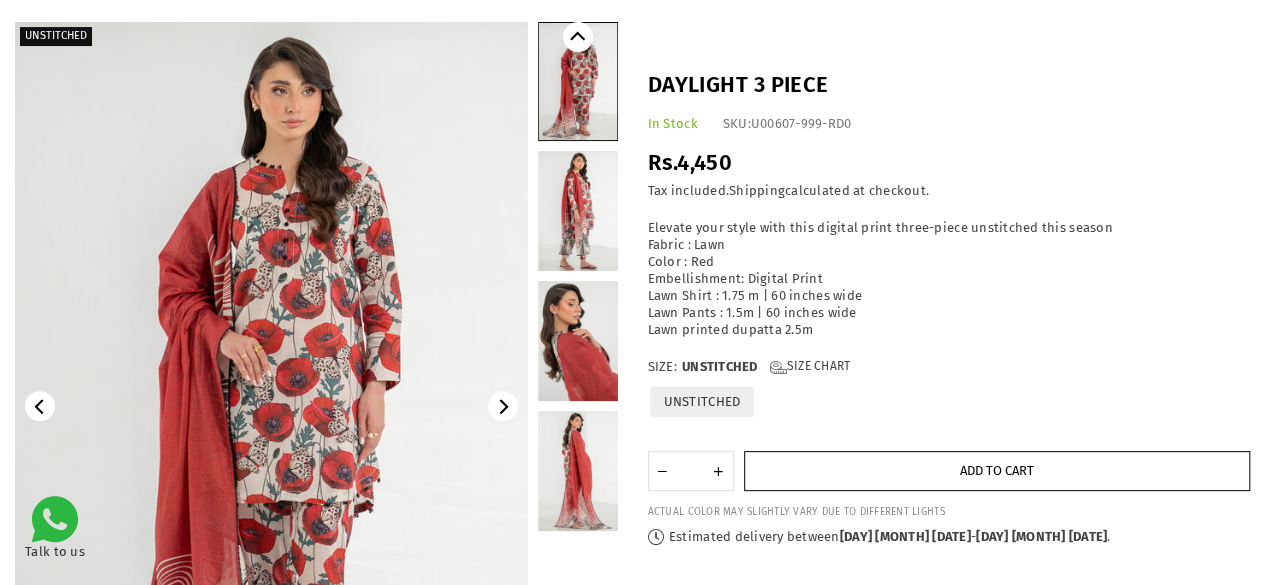 click on "Add to cart" at bounding box center [997, 470] 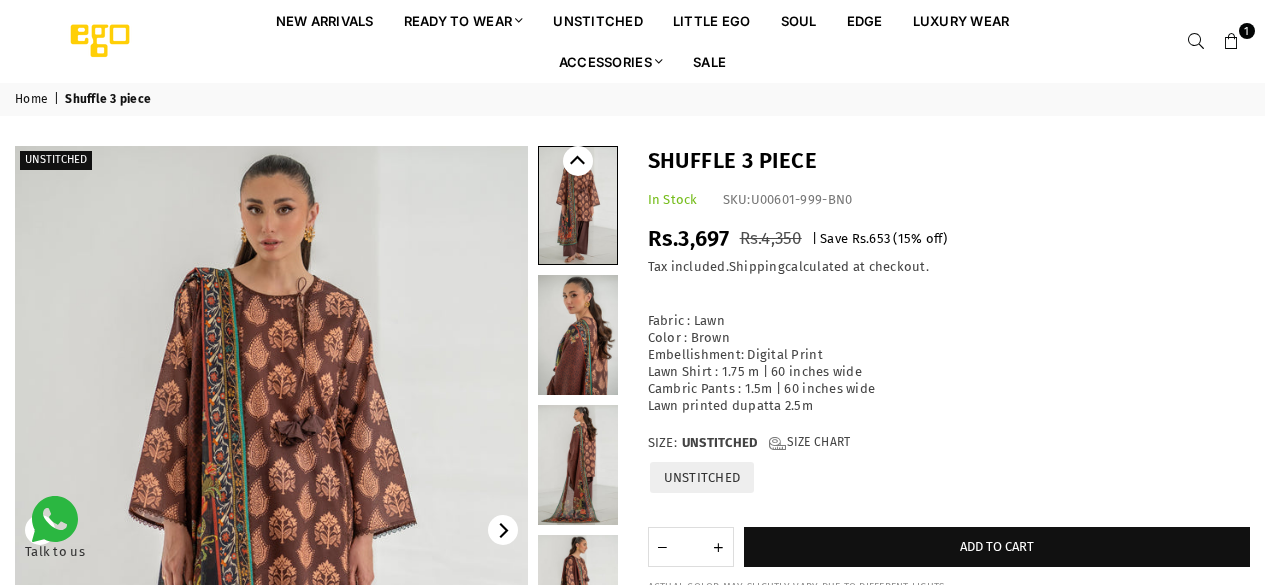 scroll, scrollTop: 0, scrollLeft: 0, axis: both 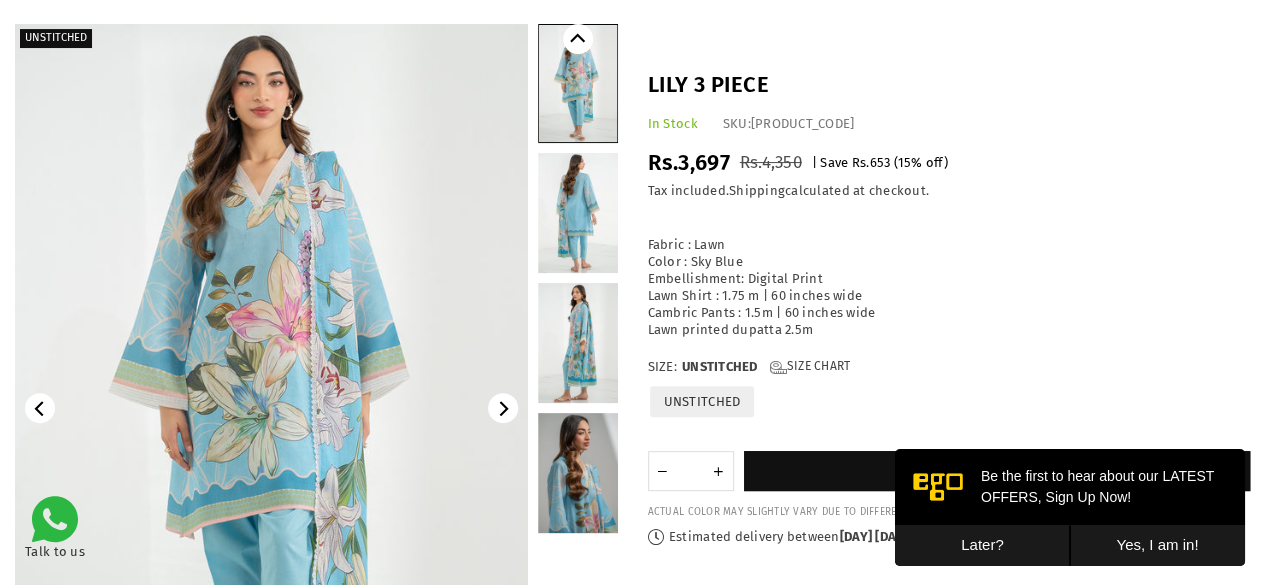 click on "Later?" at bounding box center (982, 545) 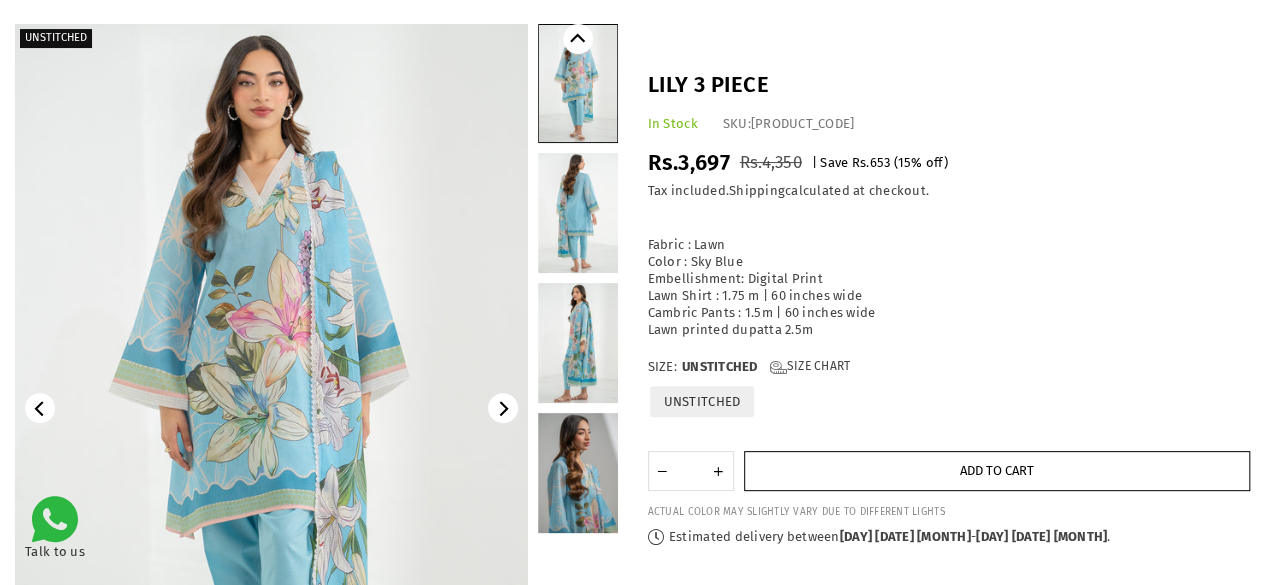 click on "Add to cart" at bounding box center [997, 471] 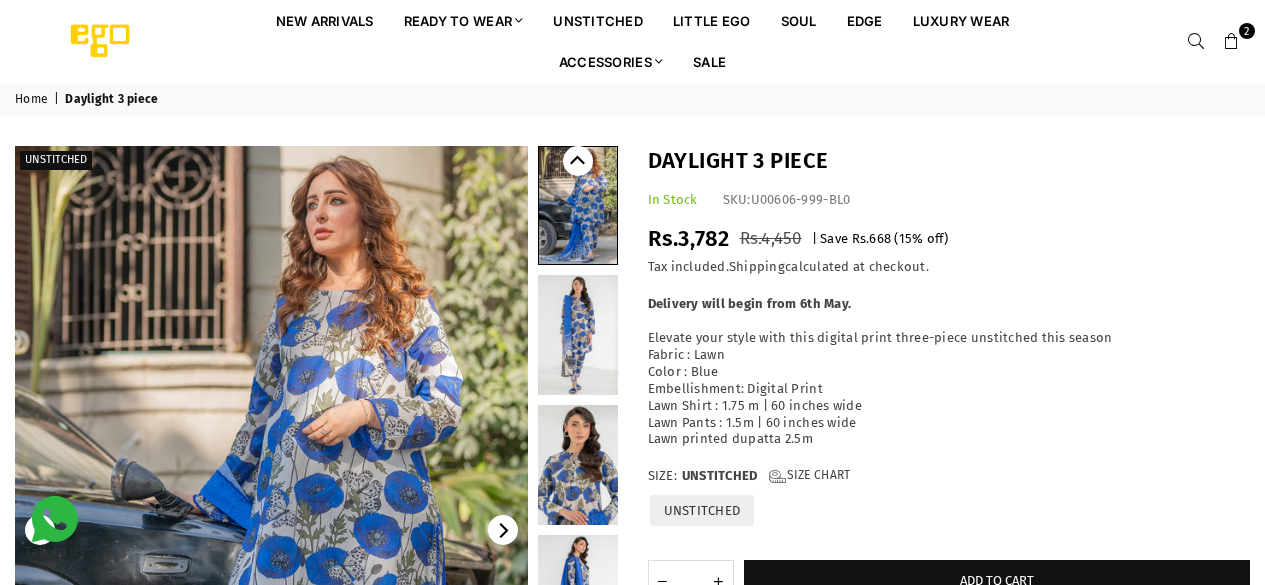 scroll, scrollTop: 0, scrollLeft: 0, axis: both 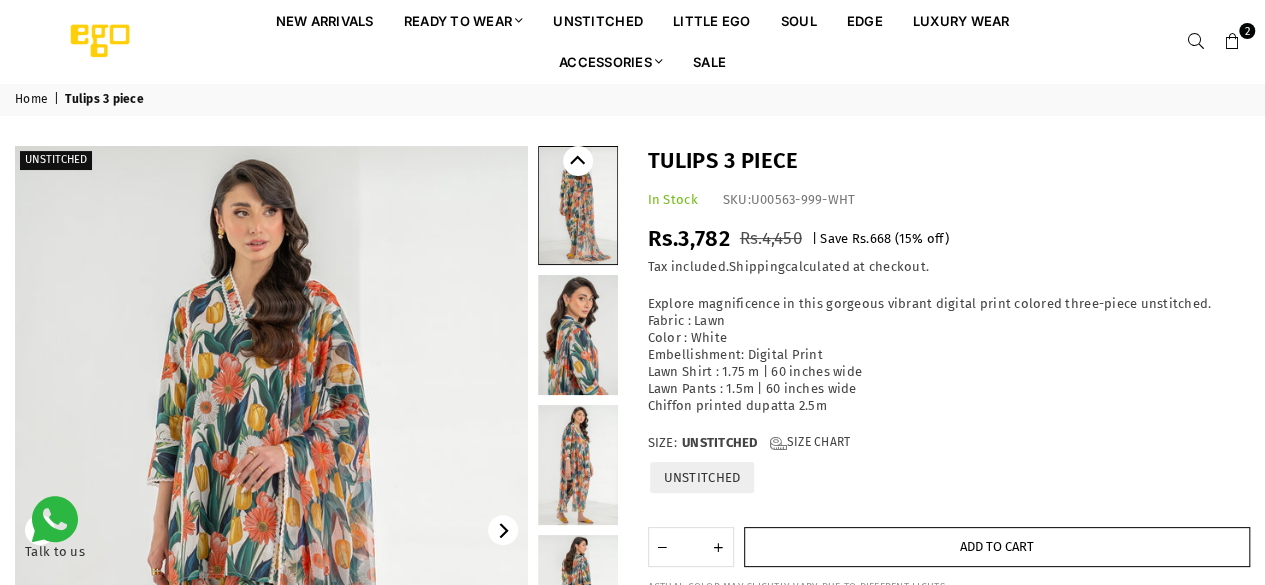 click on "Add to cart" at bounding box center (997, 546) 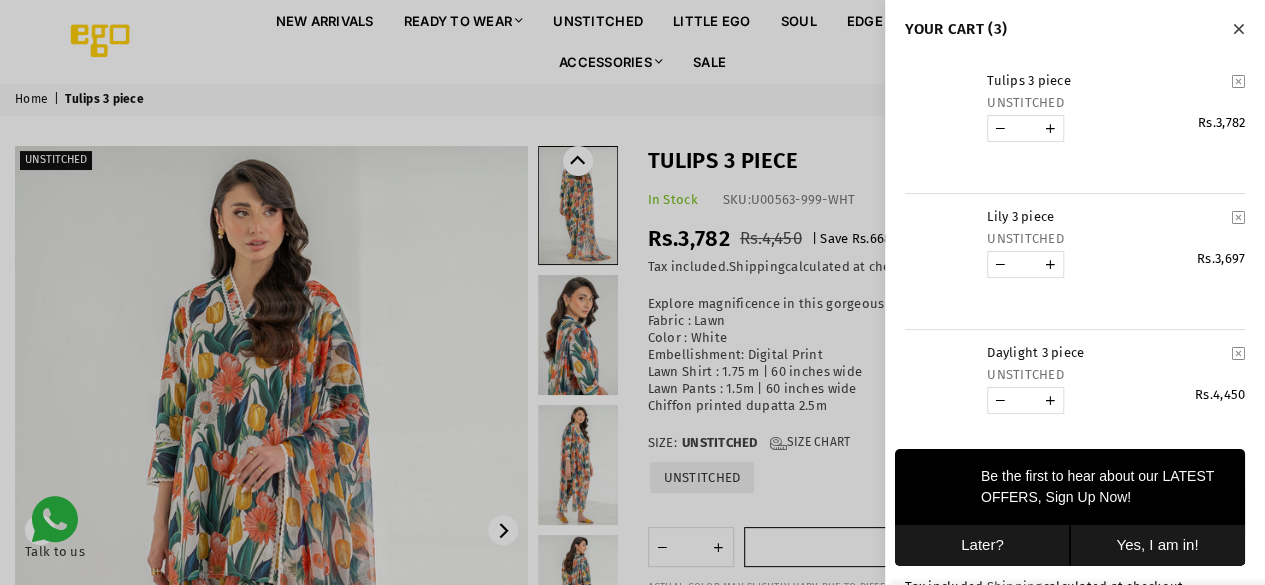 scroll, scrollTop: 0, scrollLeft: 0, axis: both 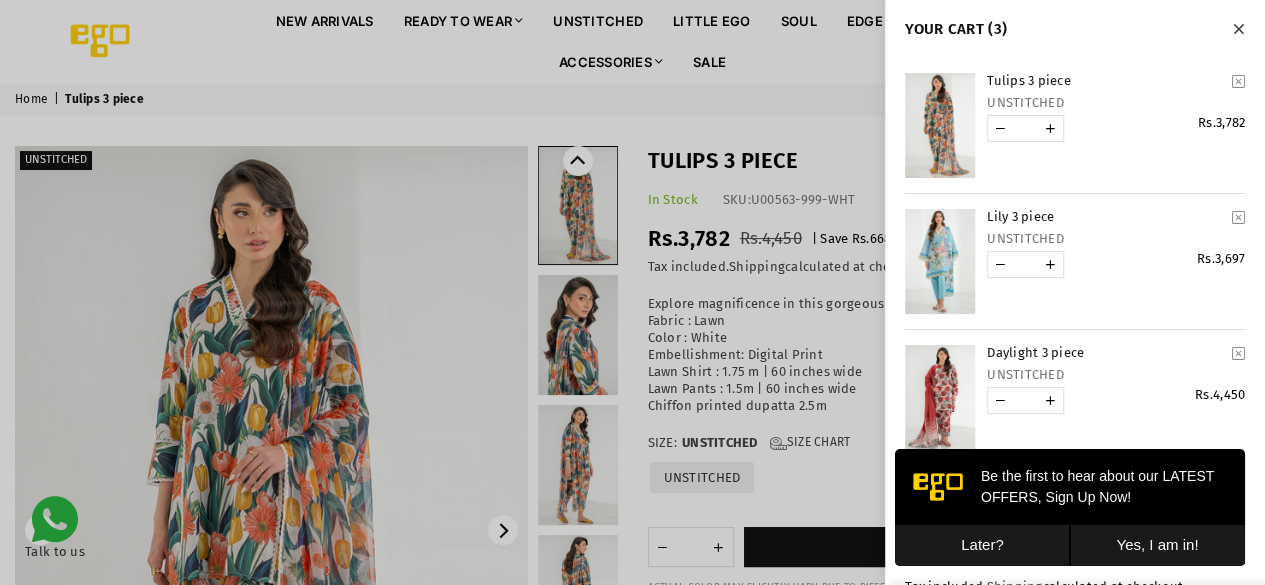 click at bounding box center [632, 292] 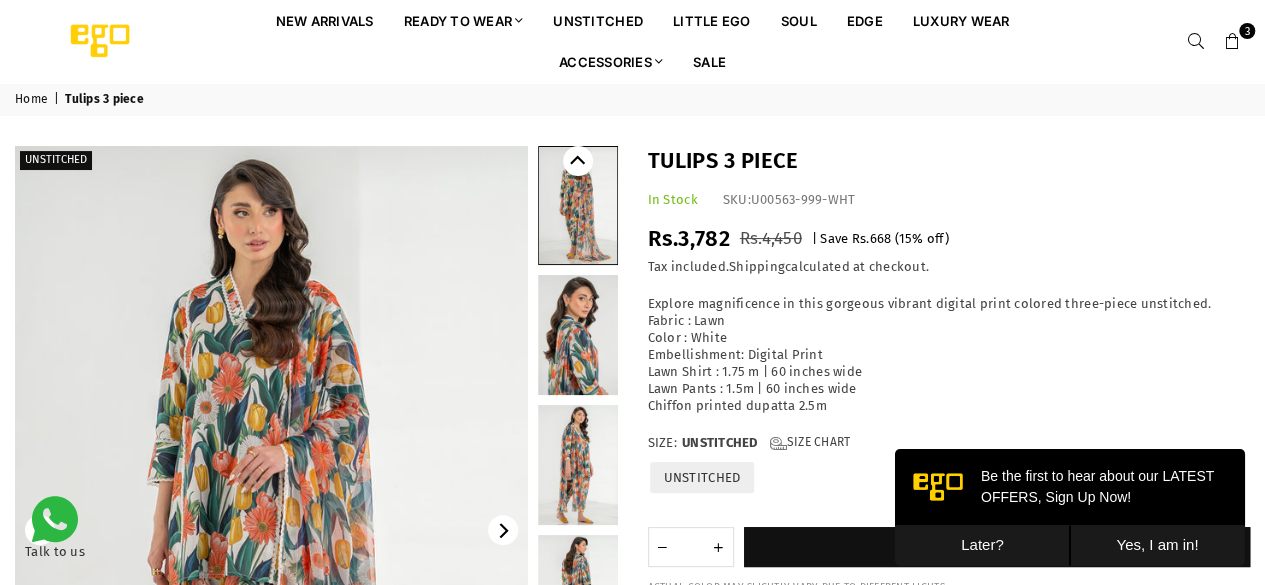 click on "Later?" at bounding box center [982, 545] 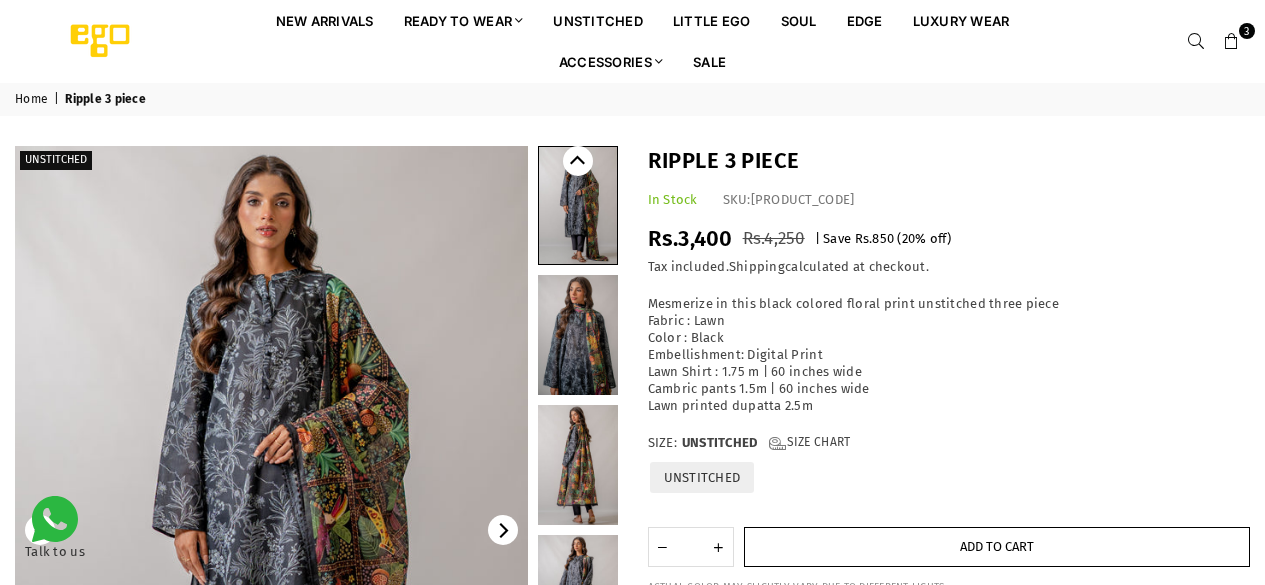 scroll, scrollTop: 0, scrollLeft: 0, axis: both 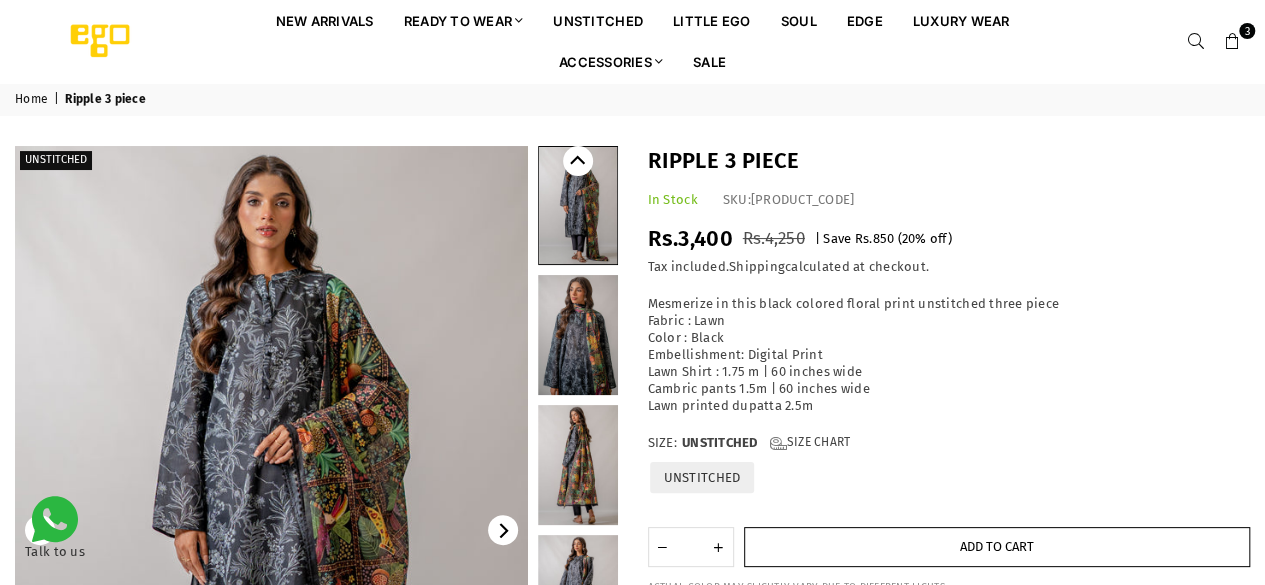 click on "Add to cart" at bounding box center (997, 546) 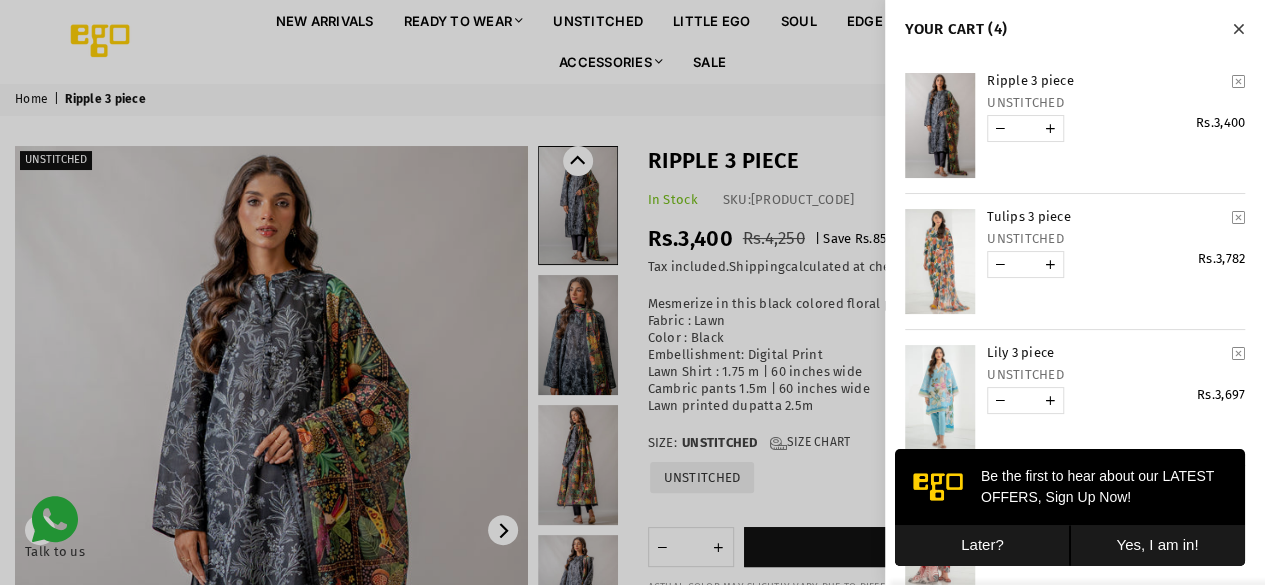 scroll, scrollTop: 0, scrollLeft: 0, axis: both 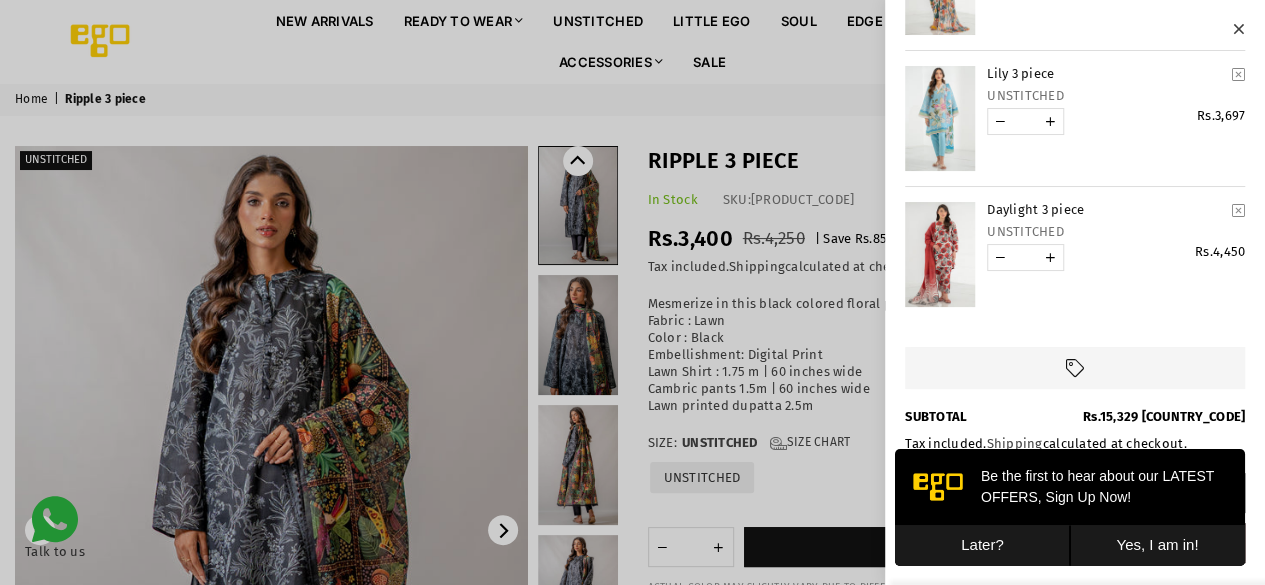 click on "Later?" at bounding box center [982, 545] 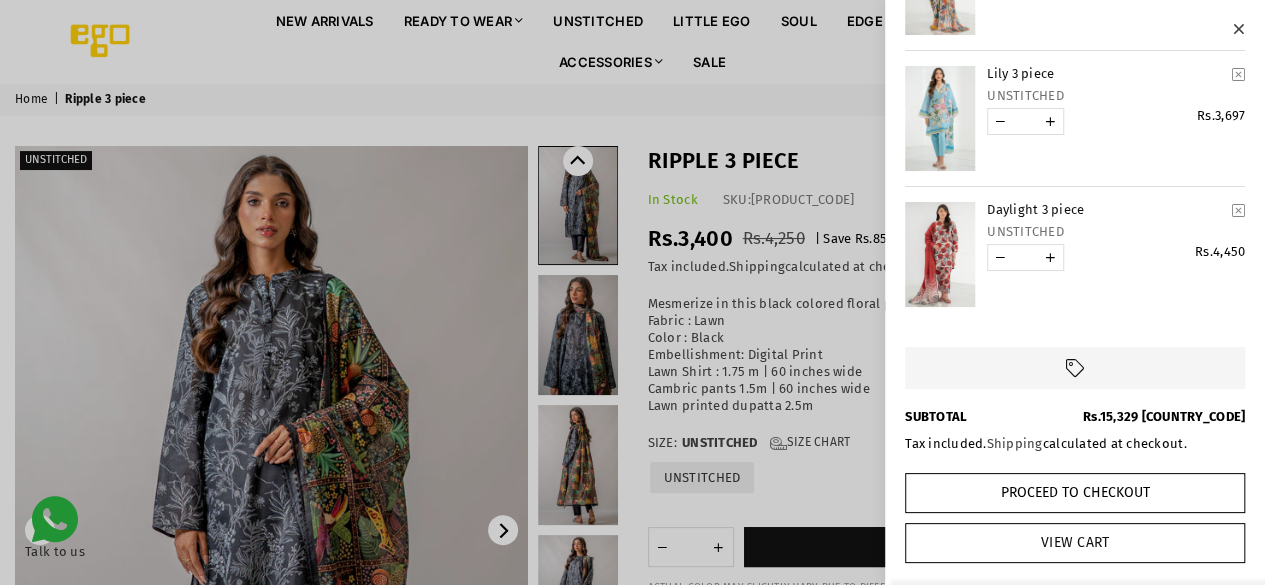 click on "View Cart" at bounding box center (1075, 543) 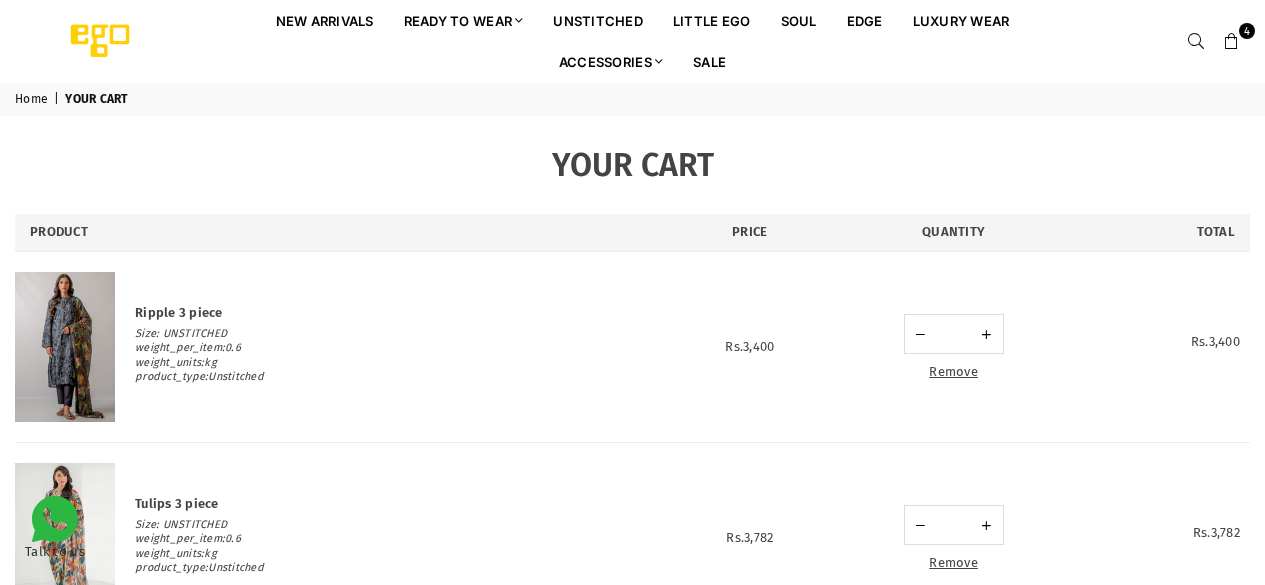 scroll, scrollTop: 0, scrollLeft: 0, axis: both 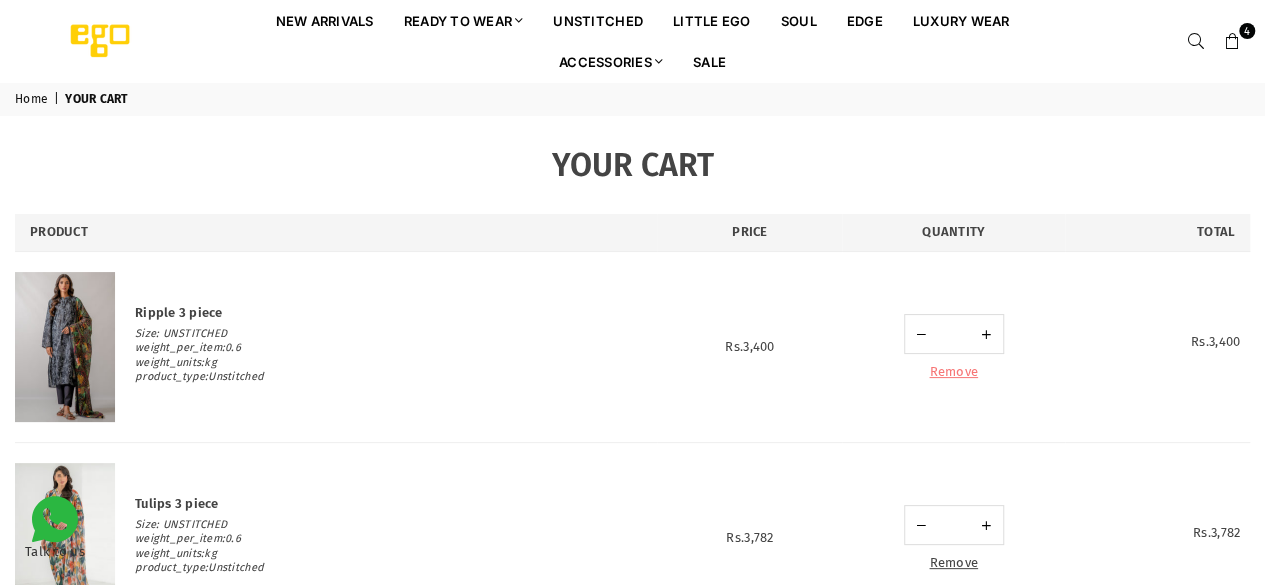 click on "Remove" at bounding box center (953, 371) 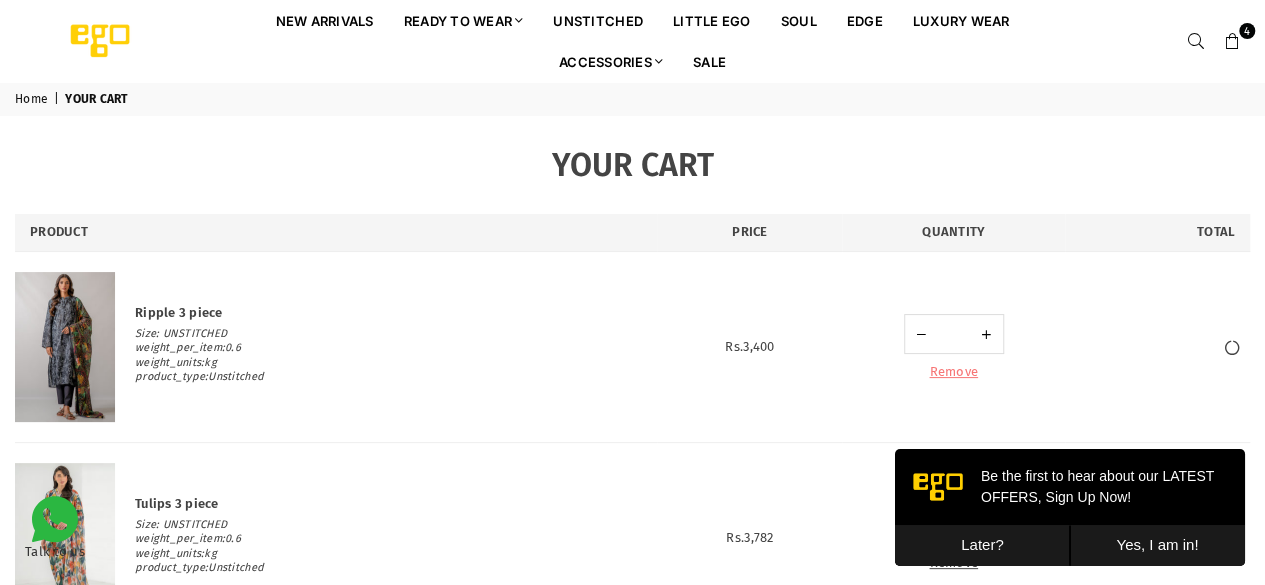 scroll, scrollTop: 0, scrollLeft: 0, axis: both 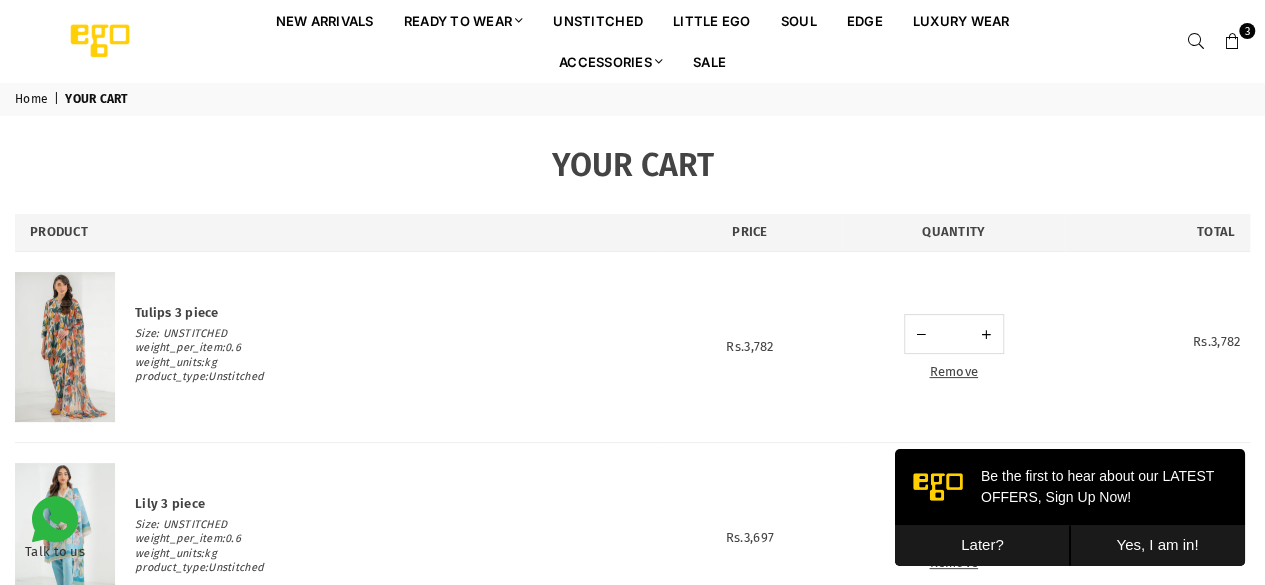 click on "Later?" at bounding box center (982, 545) 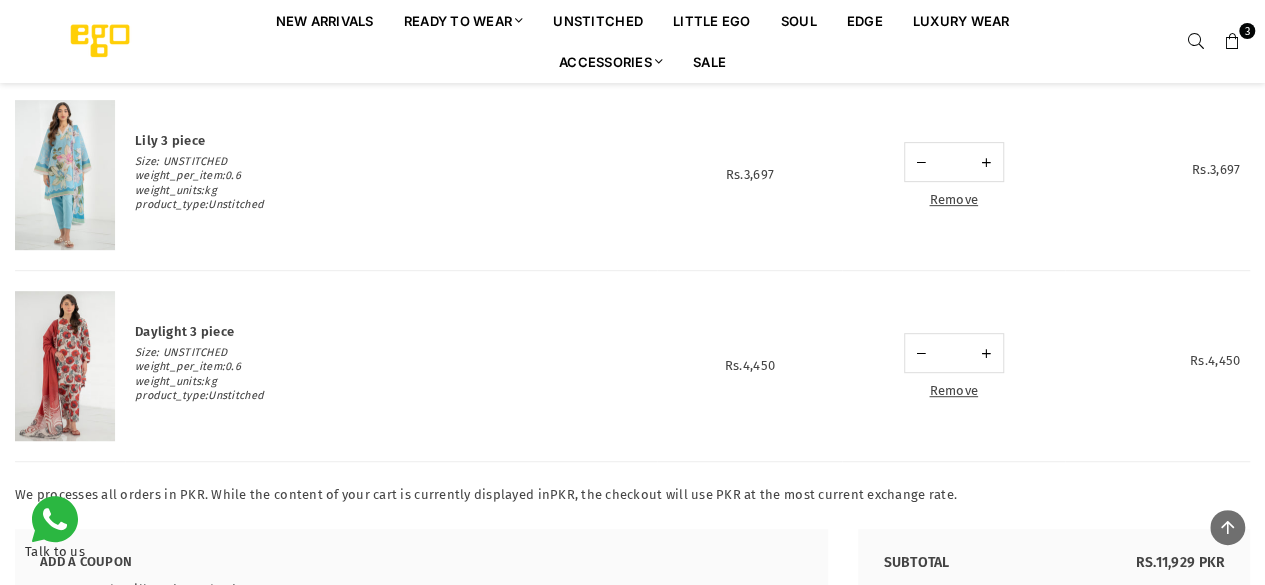 scroll, scrollTop: 429, scrollLeft: 0, axis: vertical 